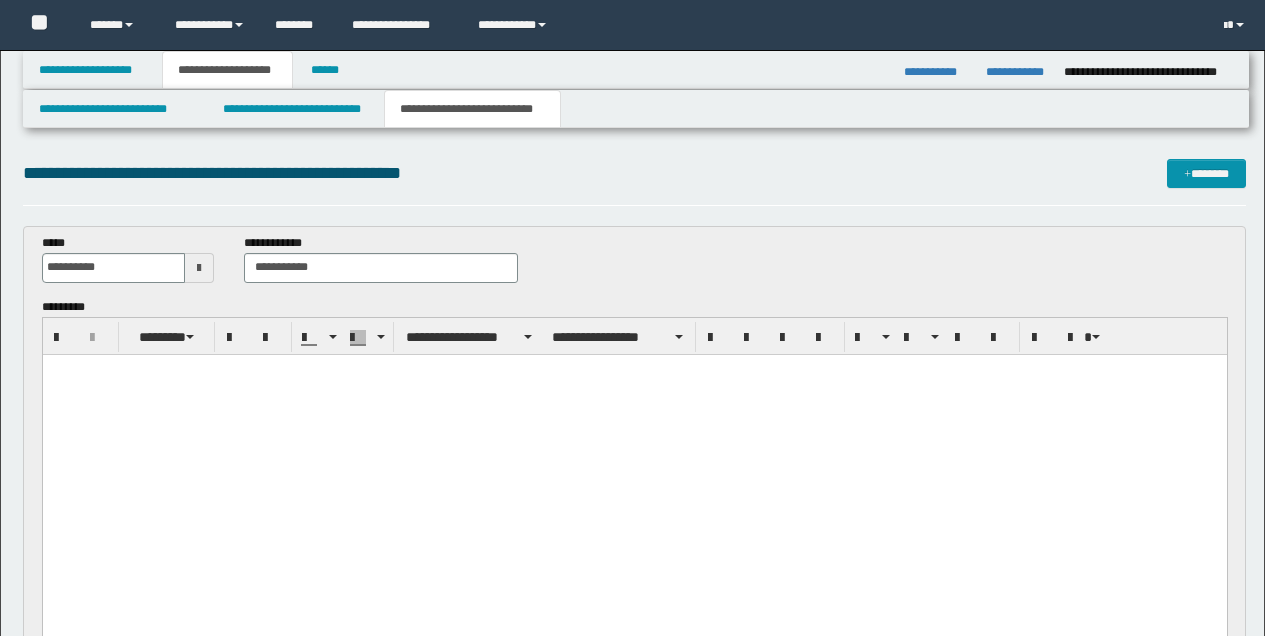 scroll, scrollTop: 600, scrollLeft: 0, axis: vertical 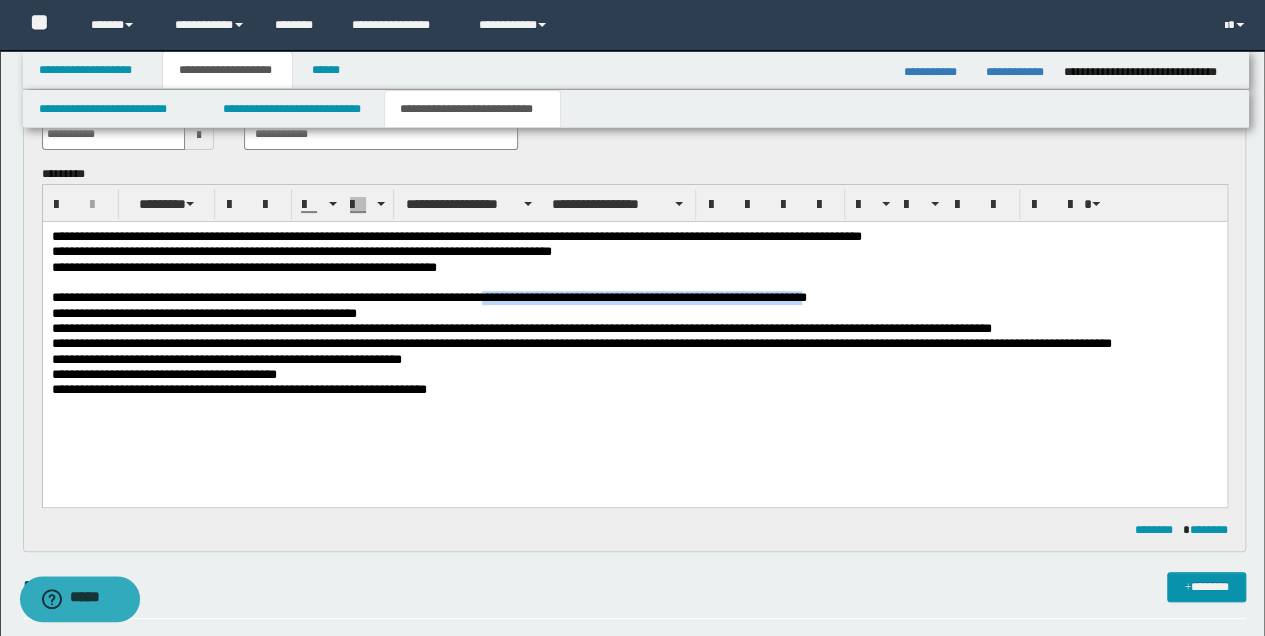 drag, startPoint x: 509, startPoint y: 295, endPoint x: 852, endPoint y: 303, distance: 343.0933 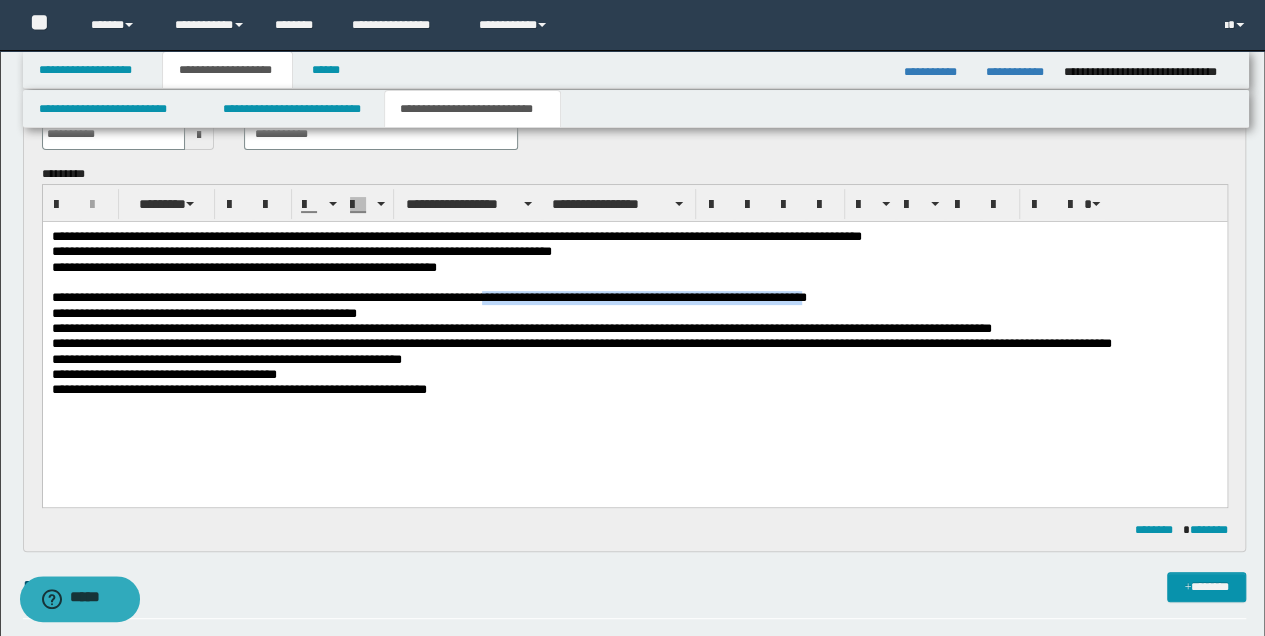 click on "**********" at bounding box center (634, 297) 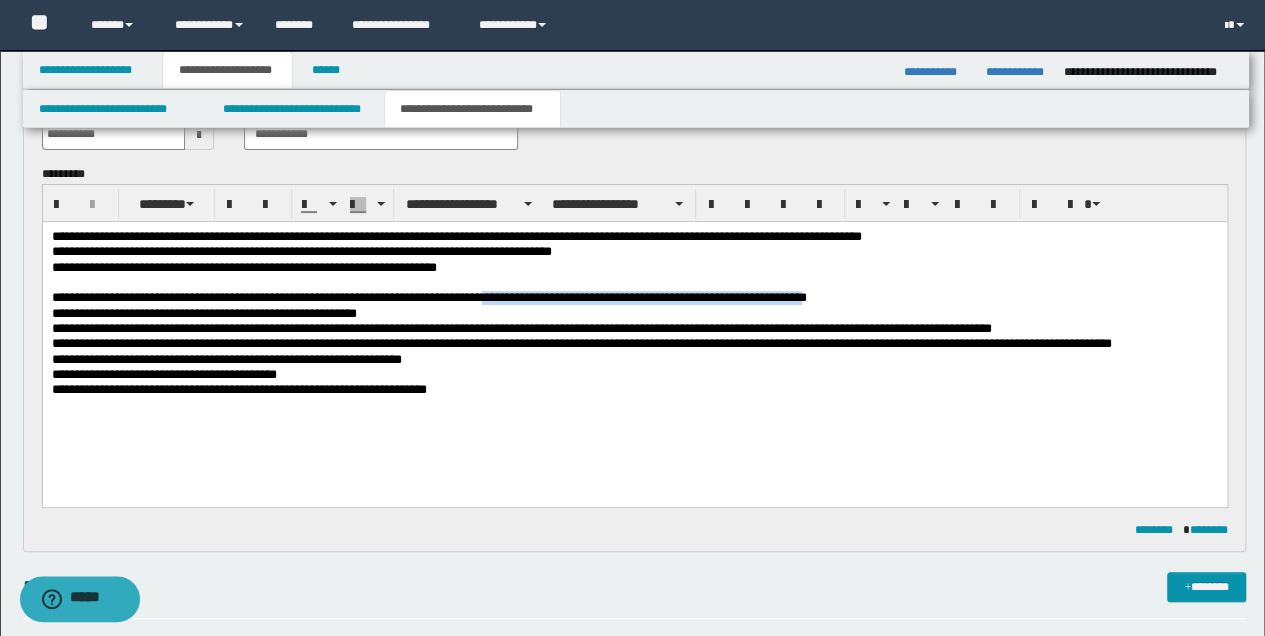 copy on "**********" 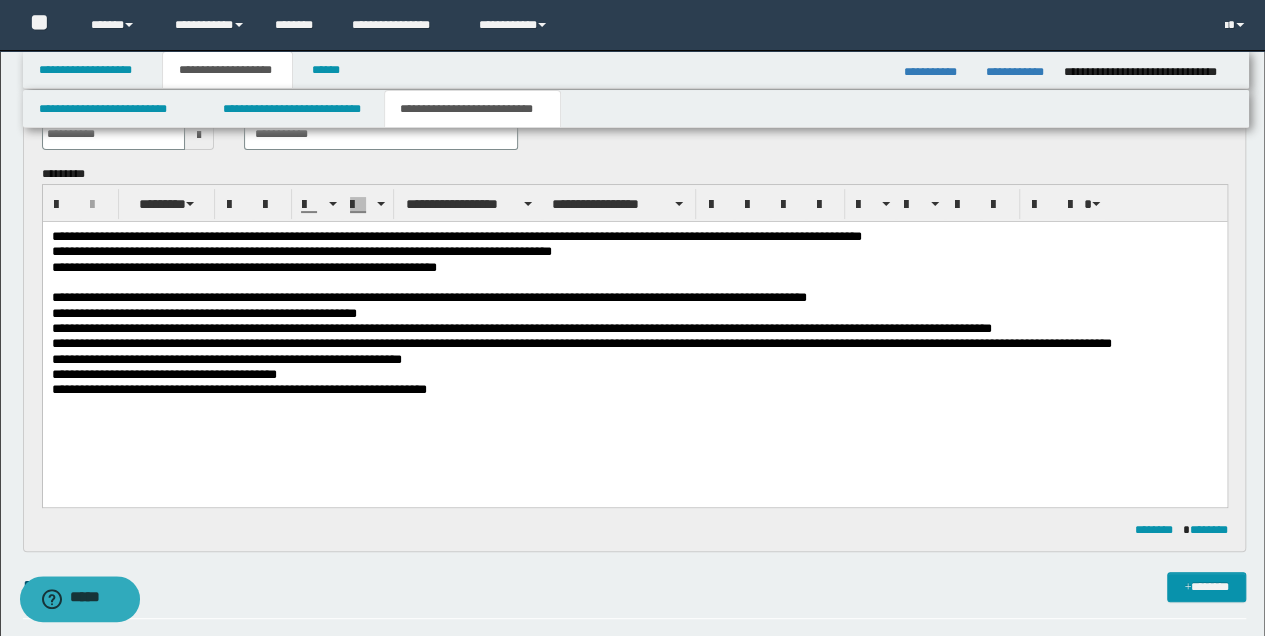 click on "**********" at bounding box center (634, 338) 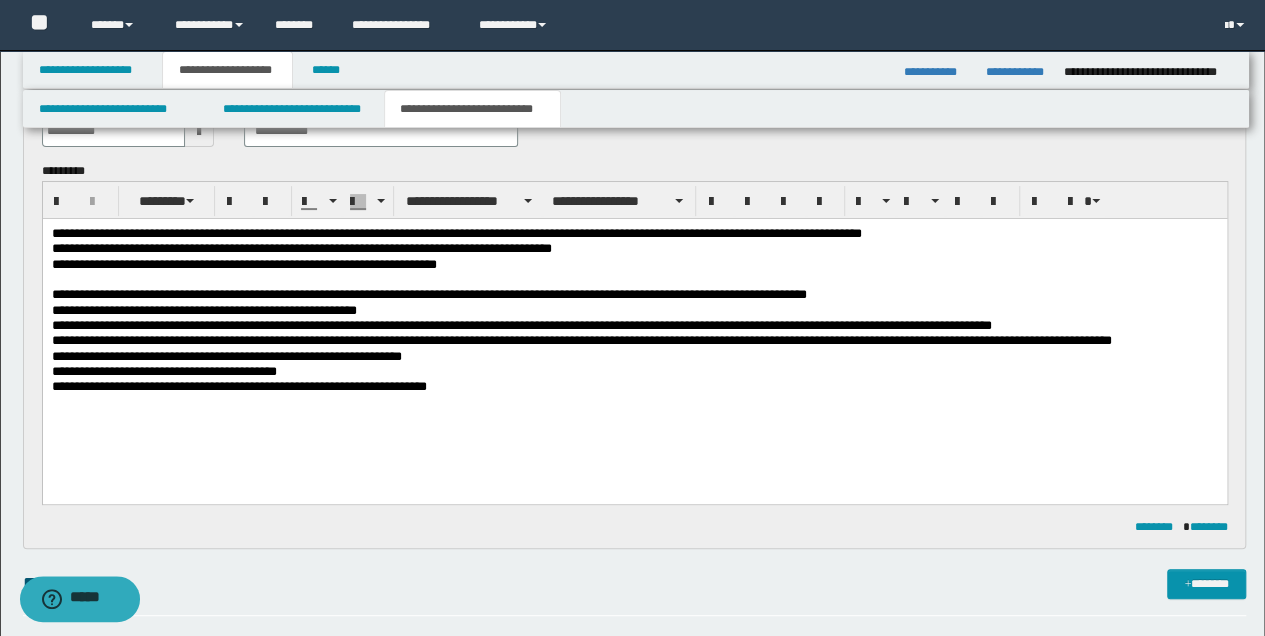 scroll, scrollTop: 133, scrollLeft: 0, axis: vertical 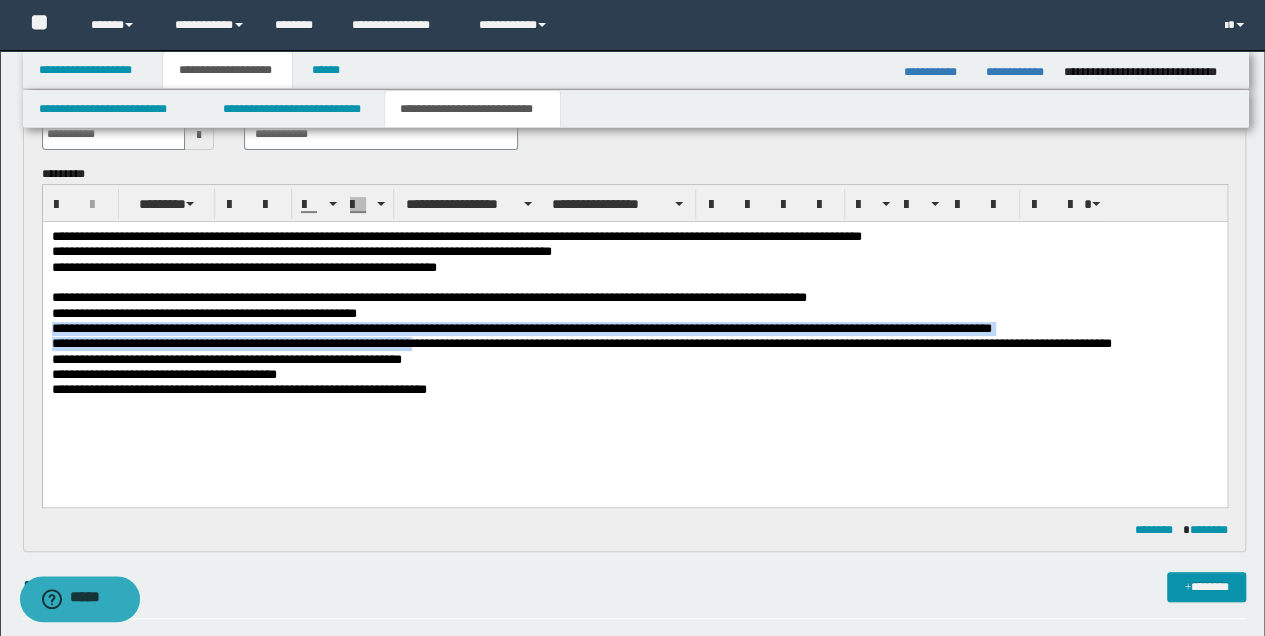drag, startPoint x: 51, startPoint y: 326, endPoint x: 423, endPoint y: 341, distance: 372.3023 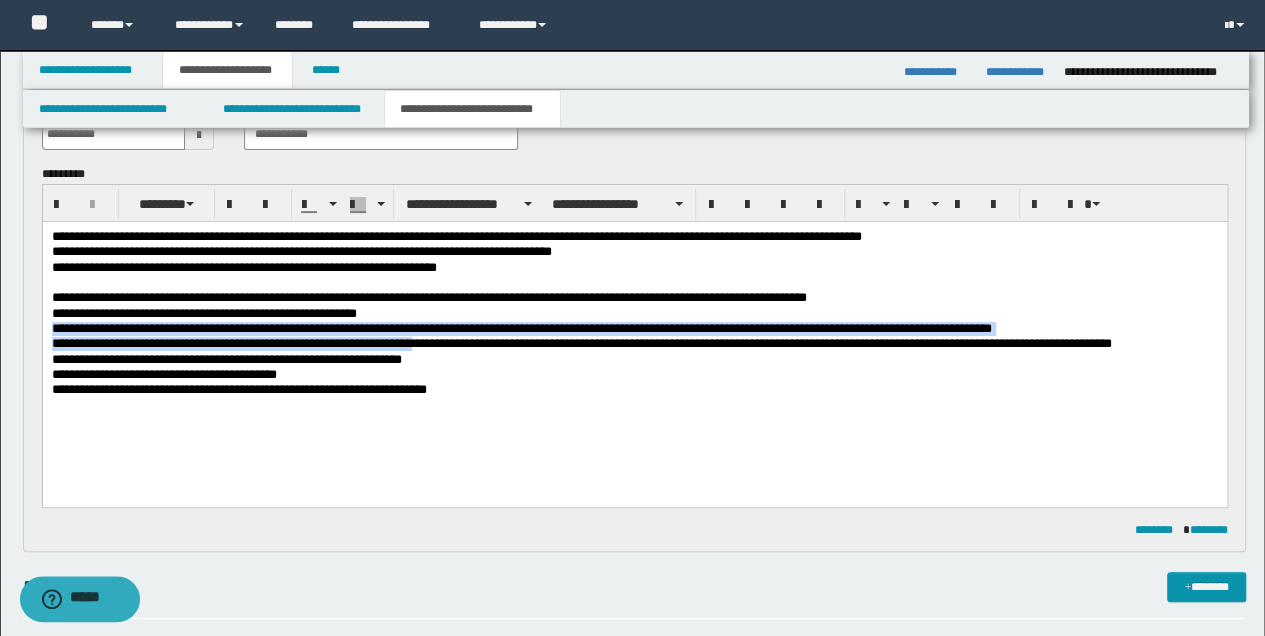 click on "**********" at bounding box center [634, 338] 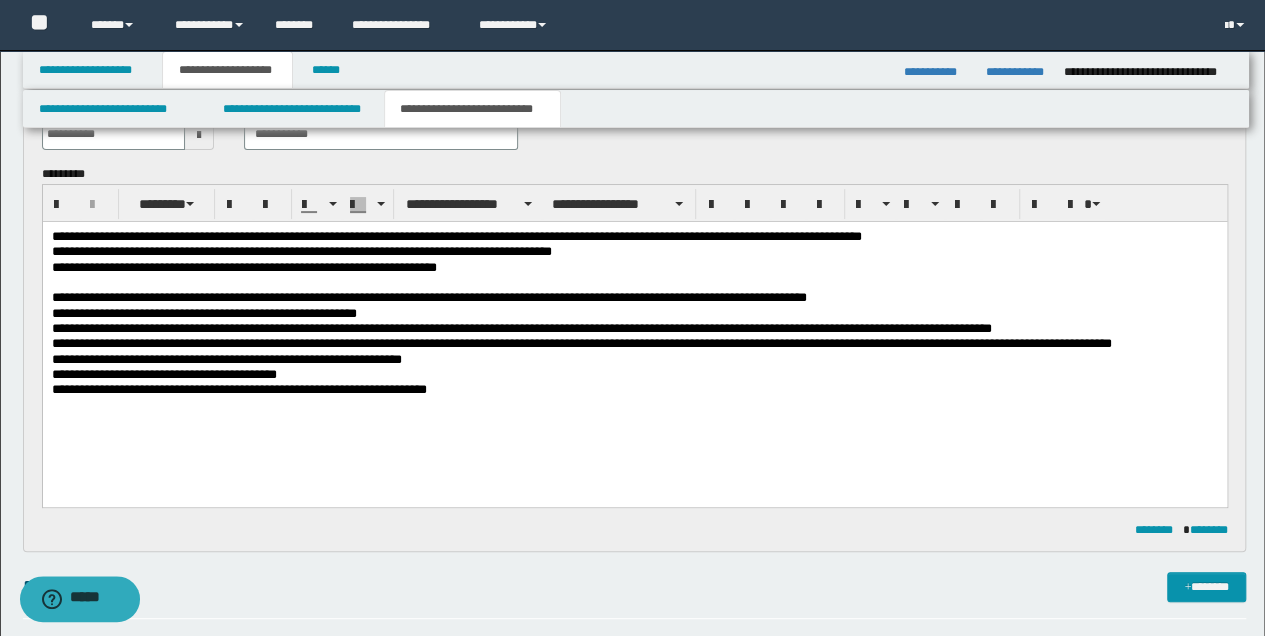 click on "**********" at bounding box center [634, 389] 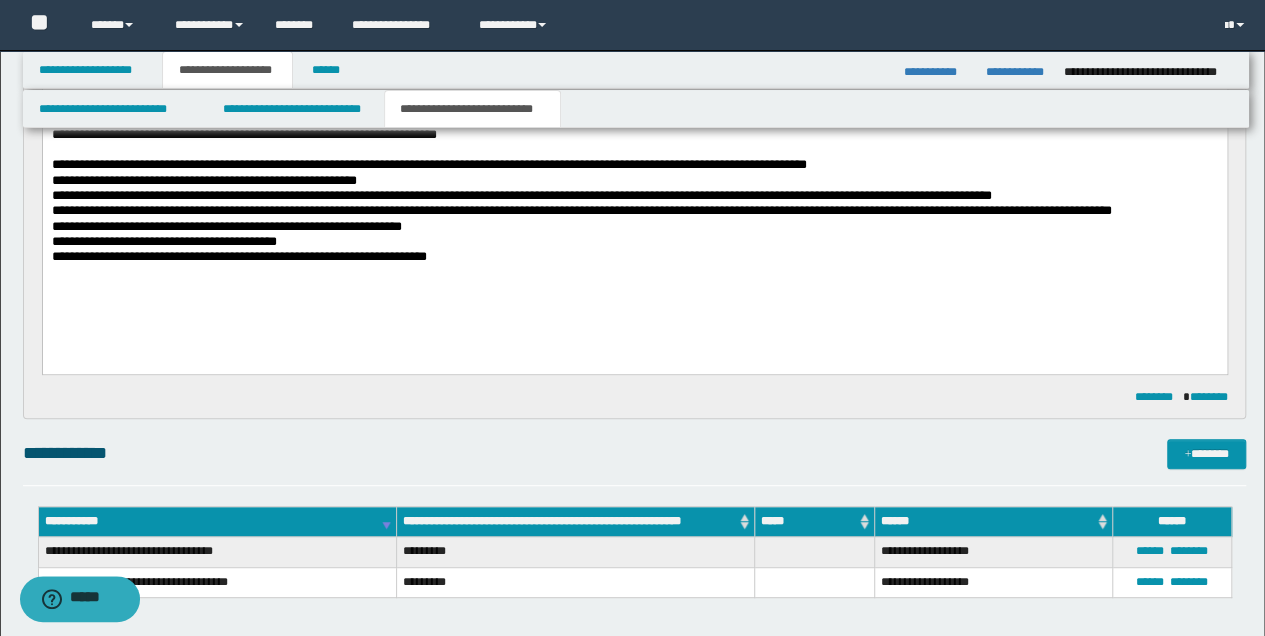 scroll, scrollTop: 466, scrollLeft: 0, axis: vertical 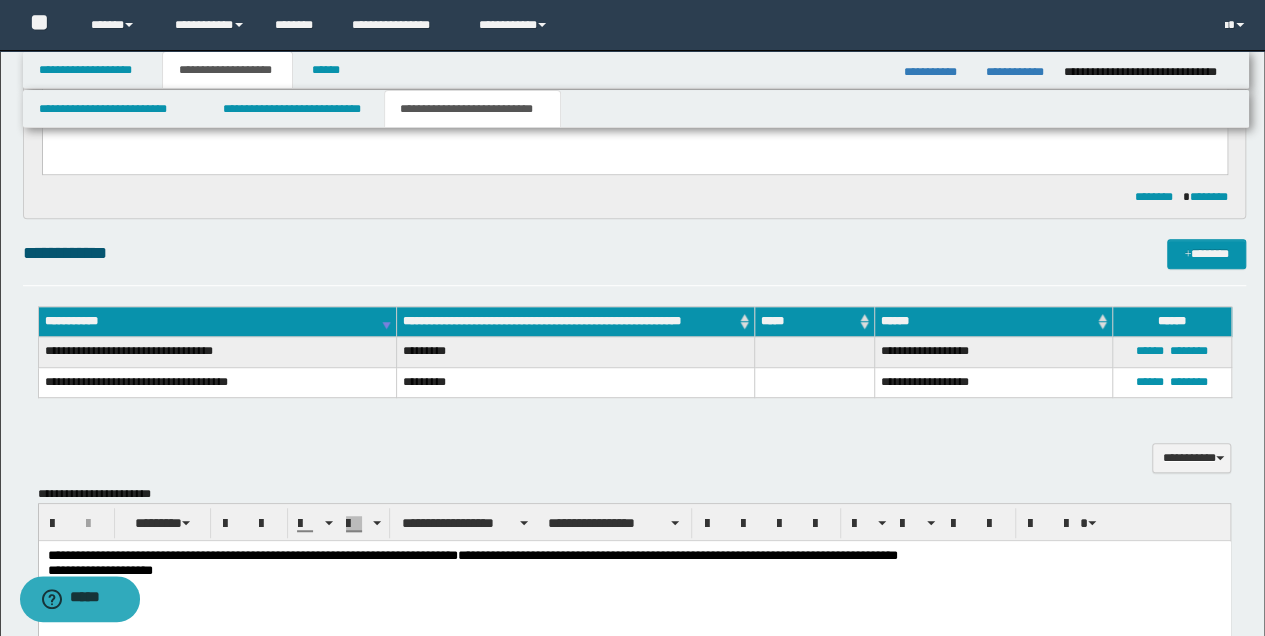 click on "**********" at bounding box center (634, 571) 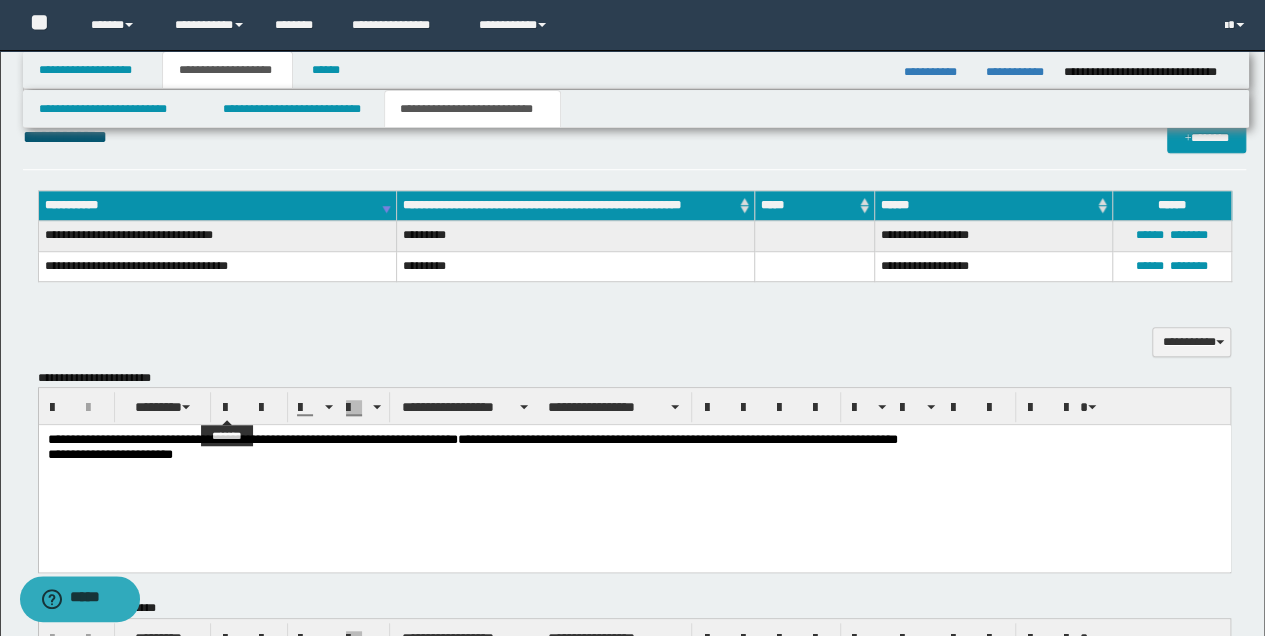 scroll, scrollTop: 600, scrollLeft: 0, axis: vertical 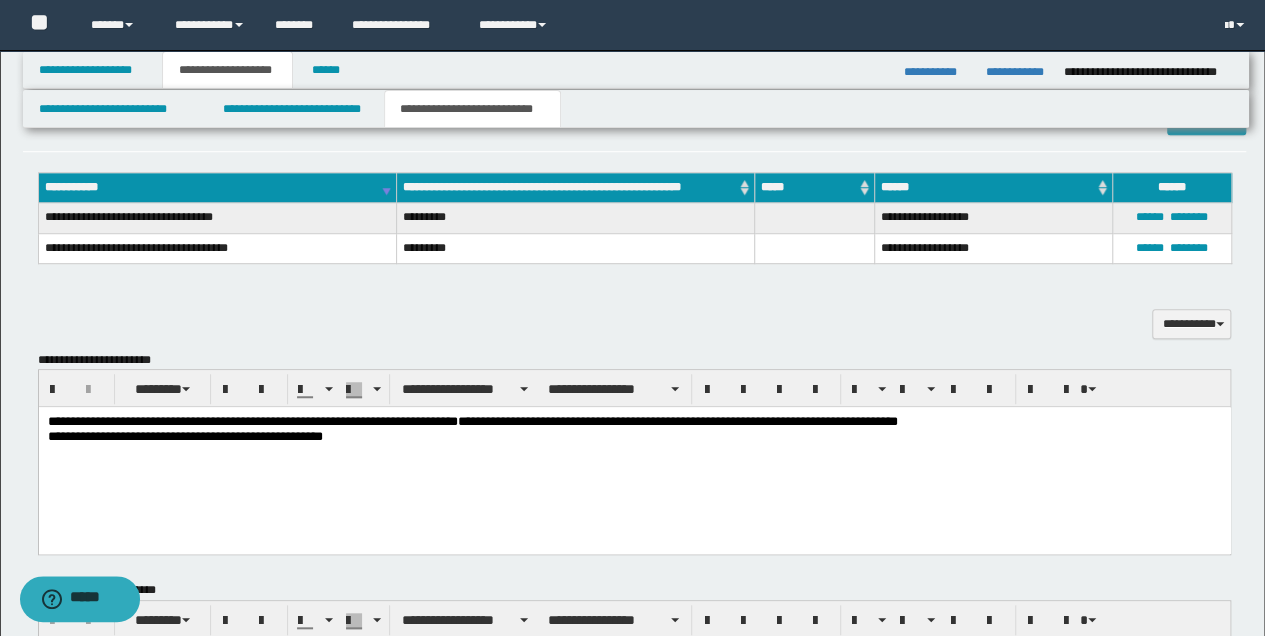 click on "**********" at bounding box center [634, 437] 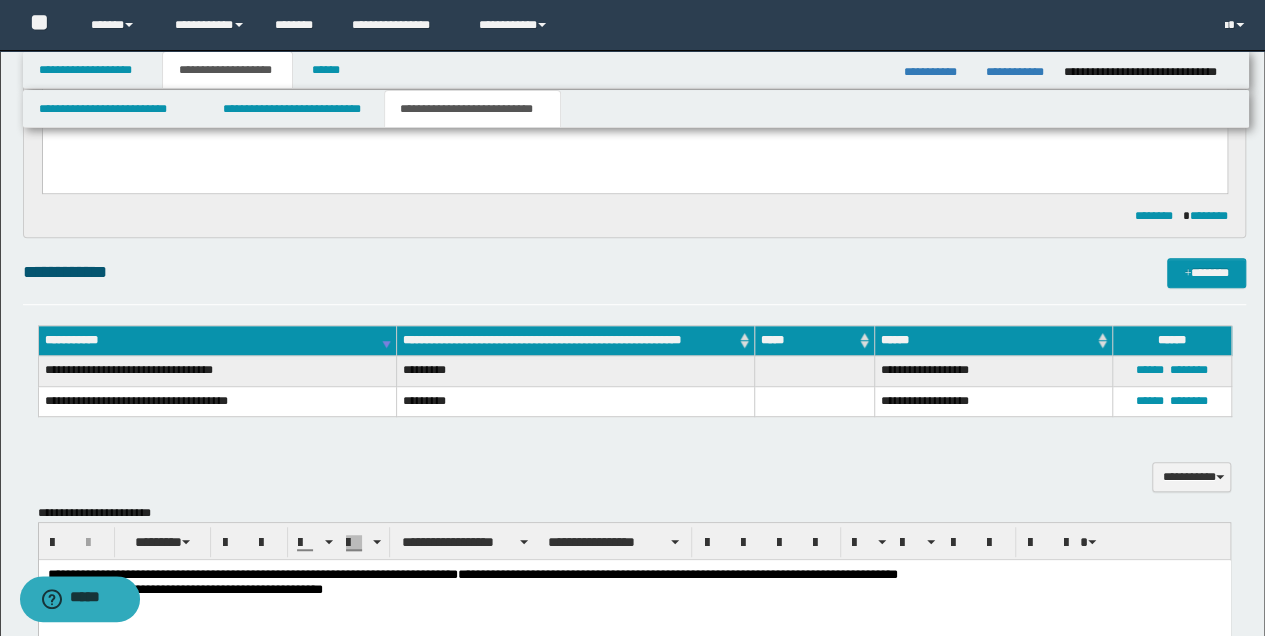 scroll, scrollTop: 466, scrollLeft: 0, axis: vertical 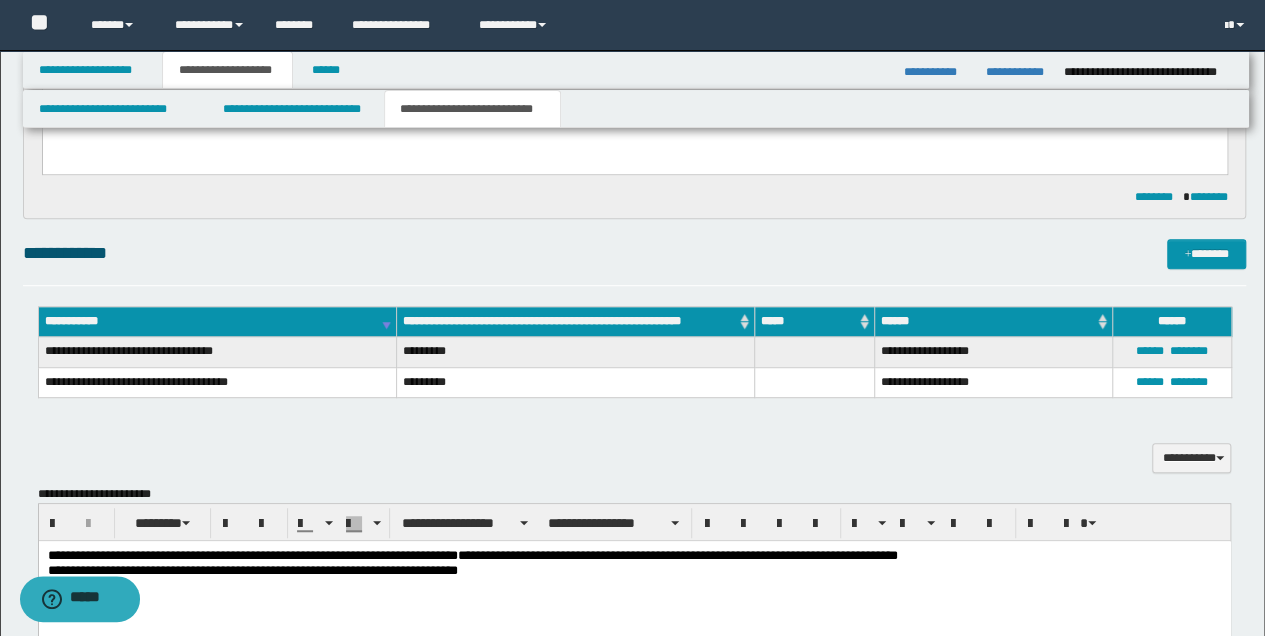click on "**********" at bounding box center [634, 571] 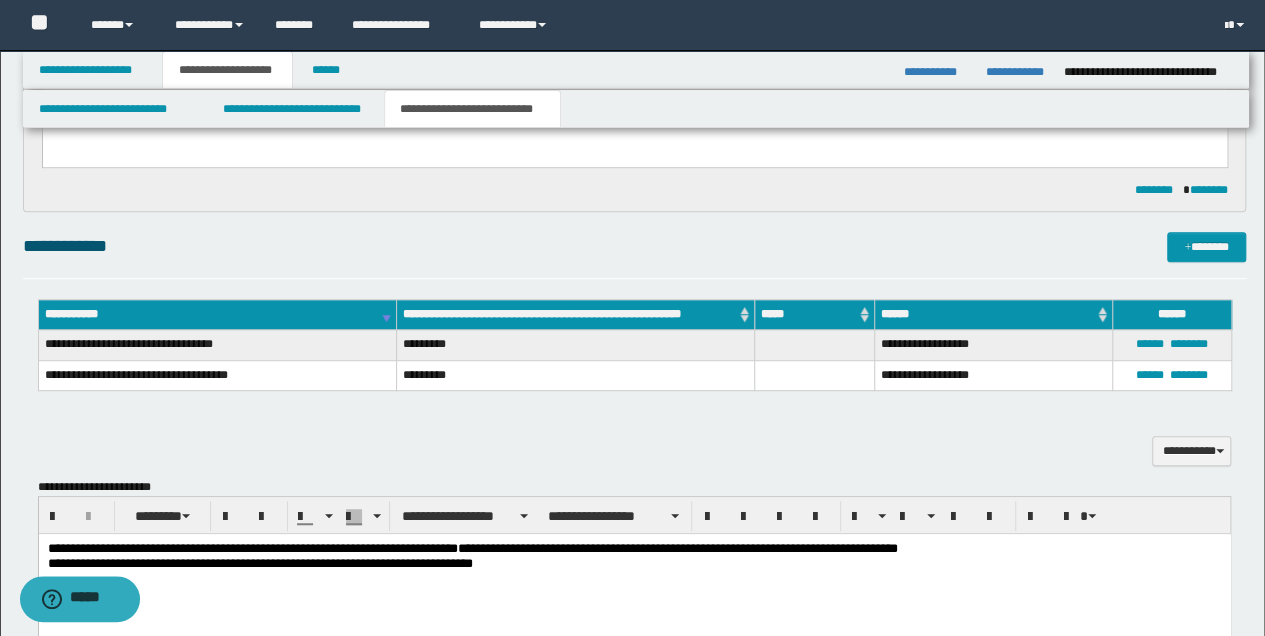 scroll, scrollTop: 600, scrollLeft: 0, axis: vertical 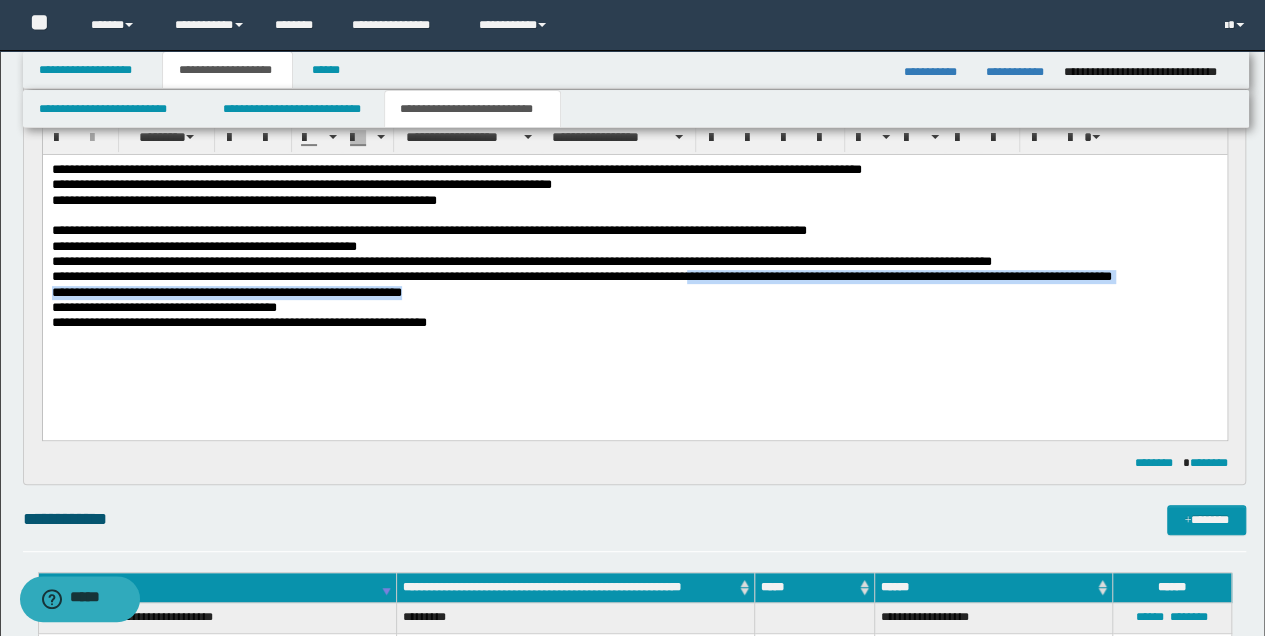 drag, startPoint x: 699, startPoint y: 277, endPoint x: 1025, endPoint y: 288, distance: 326.18552 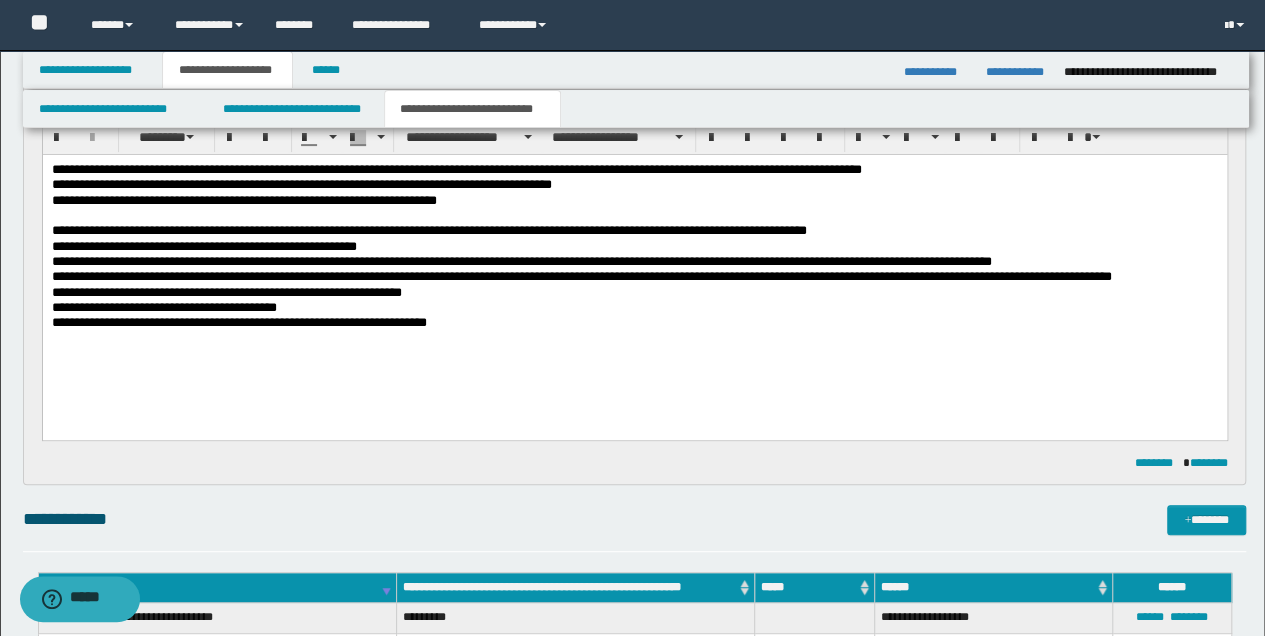 click on "**********" at bounding box center (634, 271) 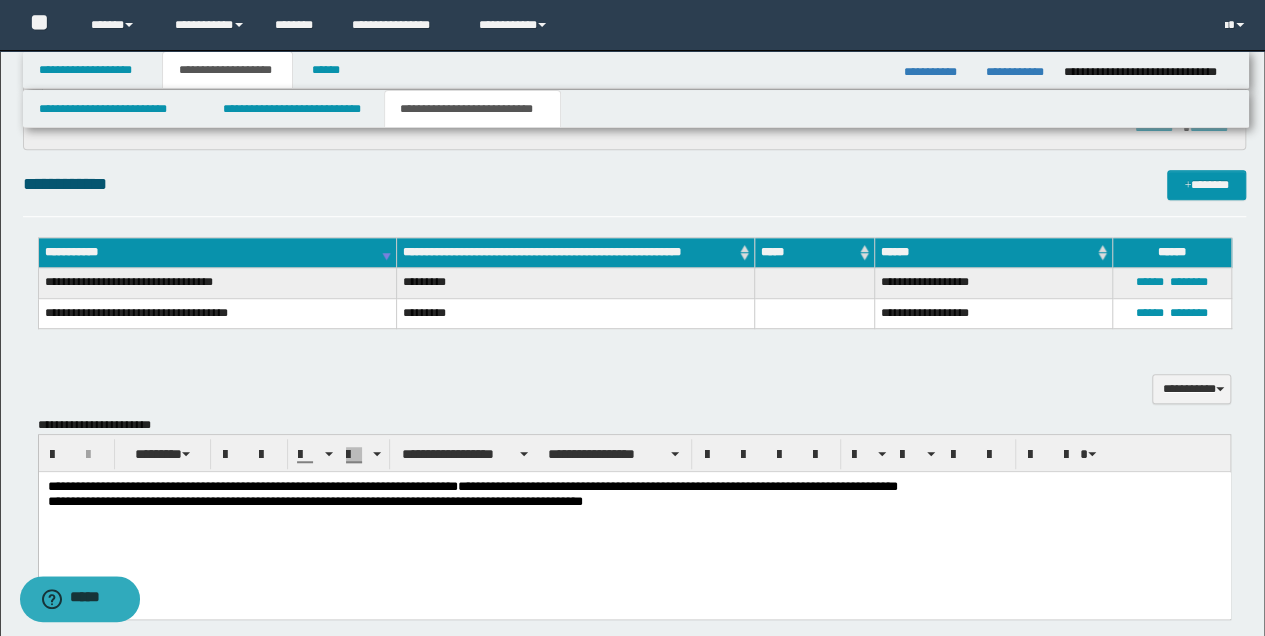 scroll, scrollTop: 600, scrollLeft: 0, axis: vertical 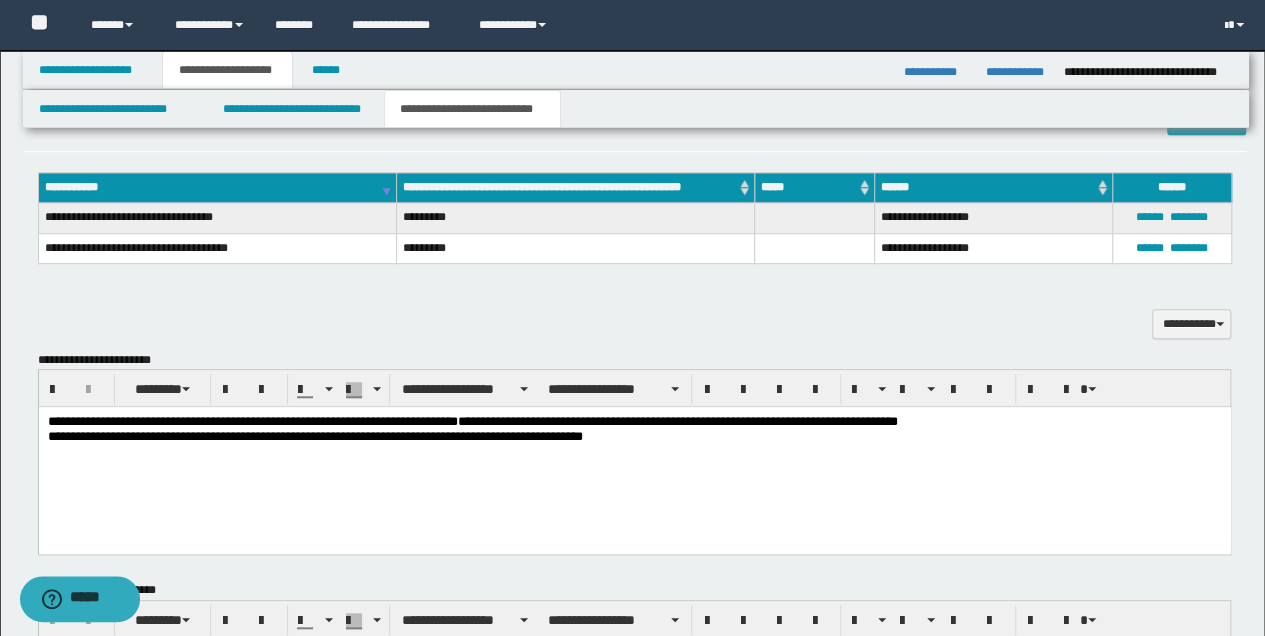 click on "**********" at bounding box center [634, 455] 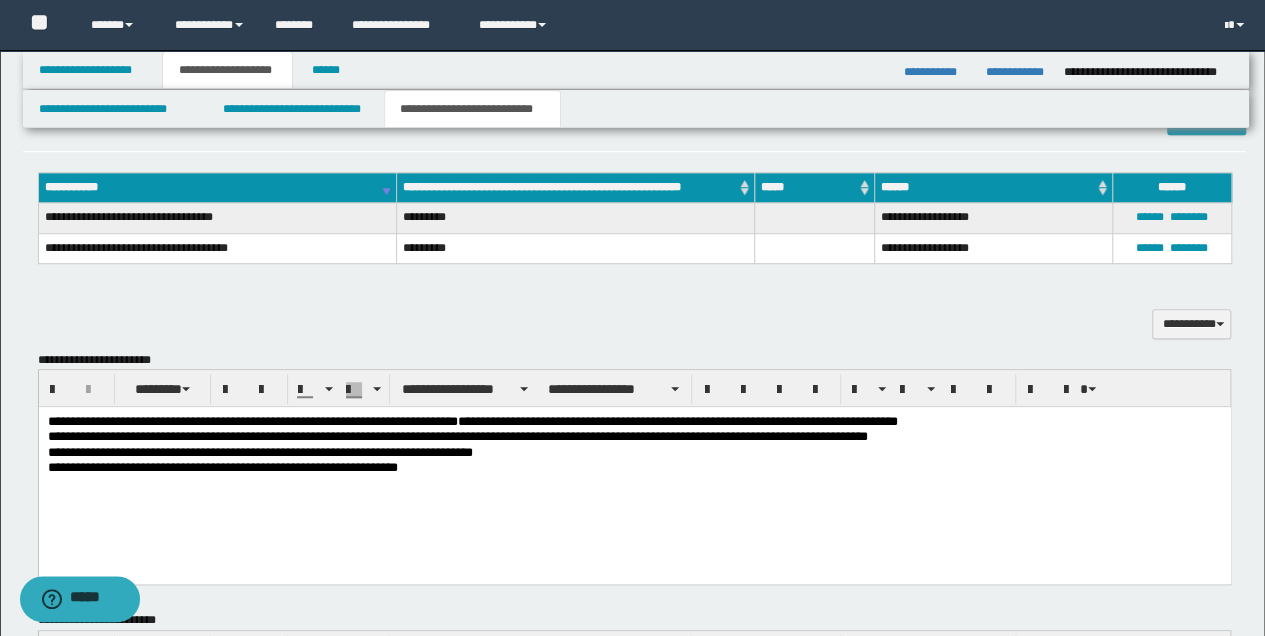 click on "**********" at bounding box center (634, 468) 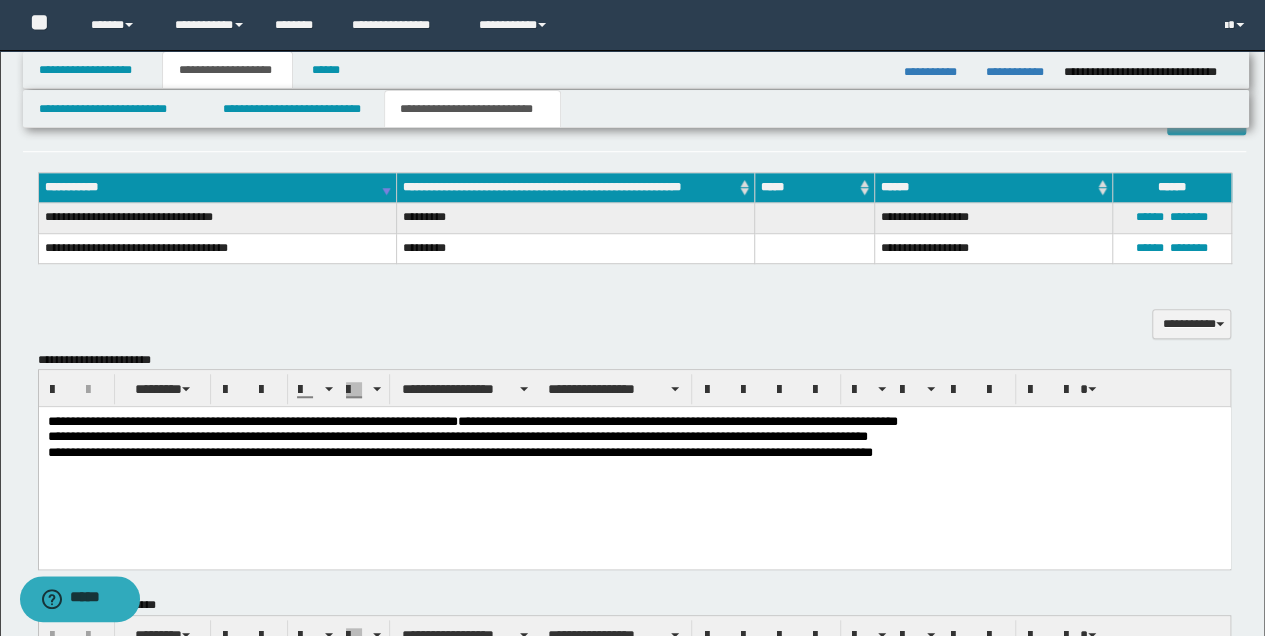 click on "**********" at bounding box center (634, 453) 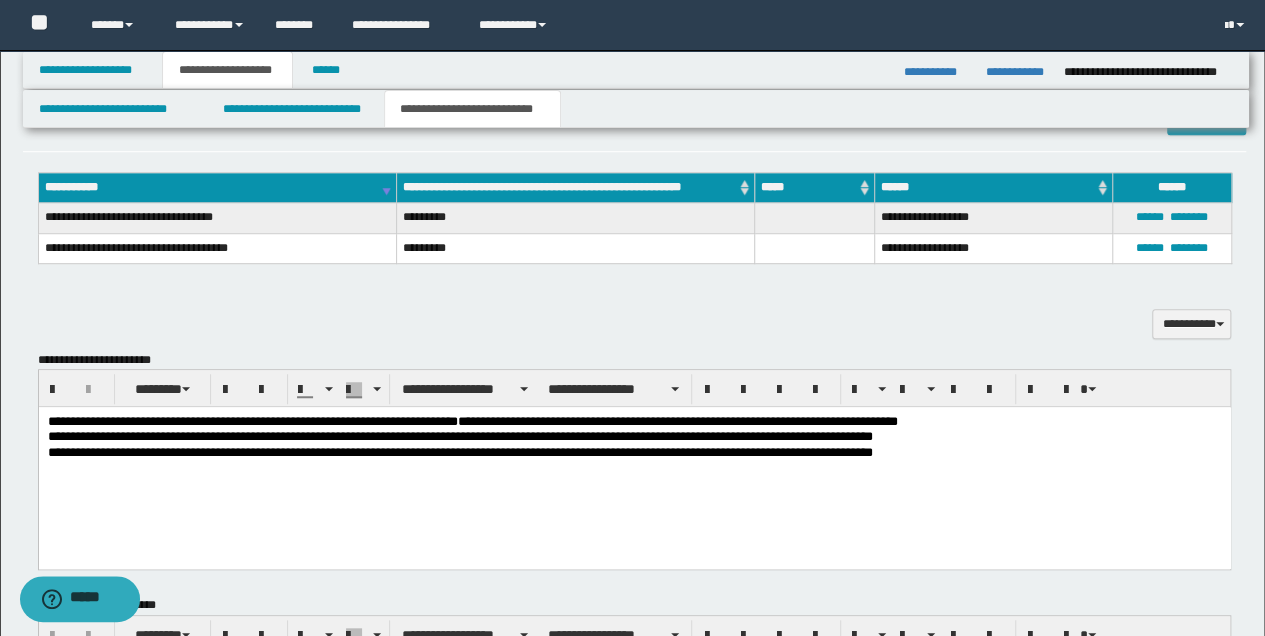 click on "**********" at bounding box center (634, 453) 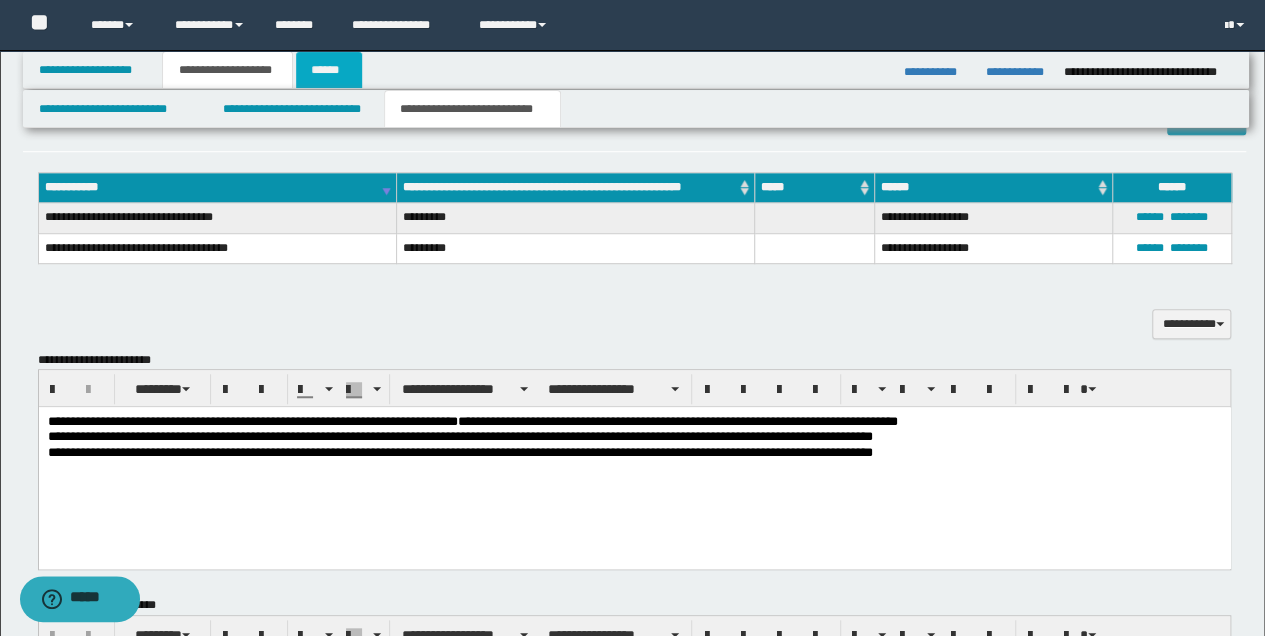 click on "******" at bounding box center [329, 70] 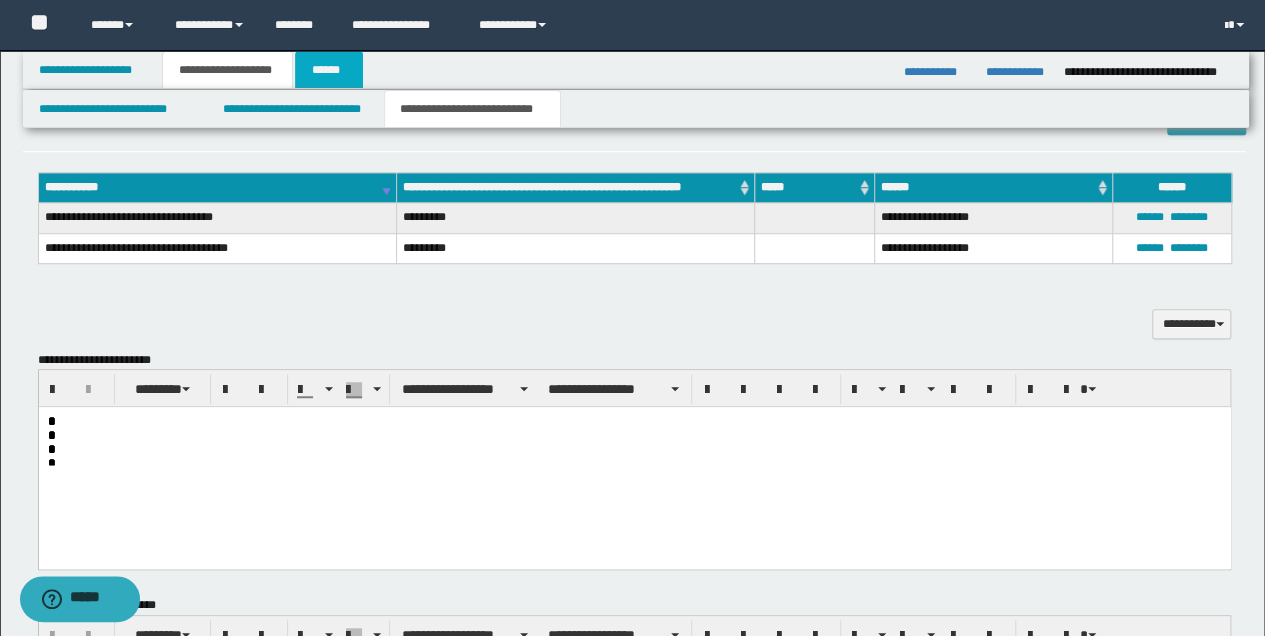 scroll, scrollTop: 0, scrollLeft: 0, axis: both 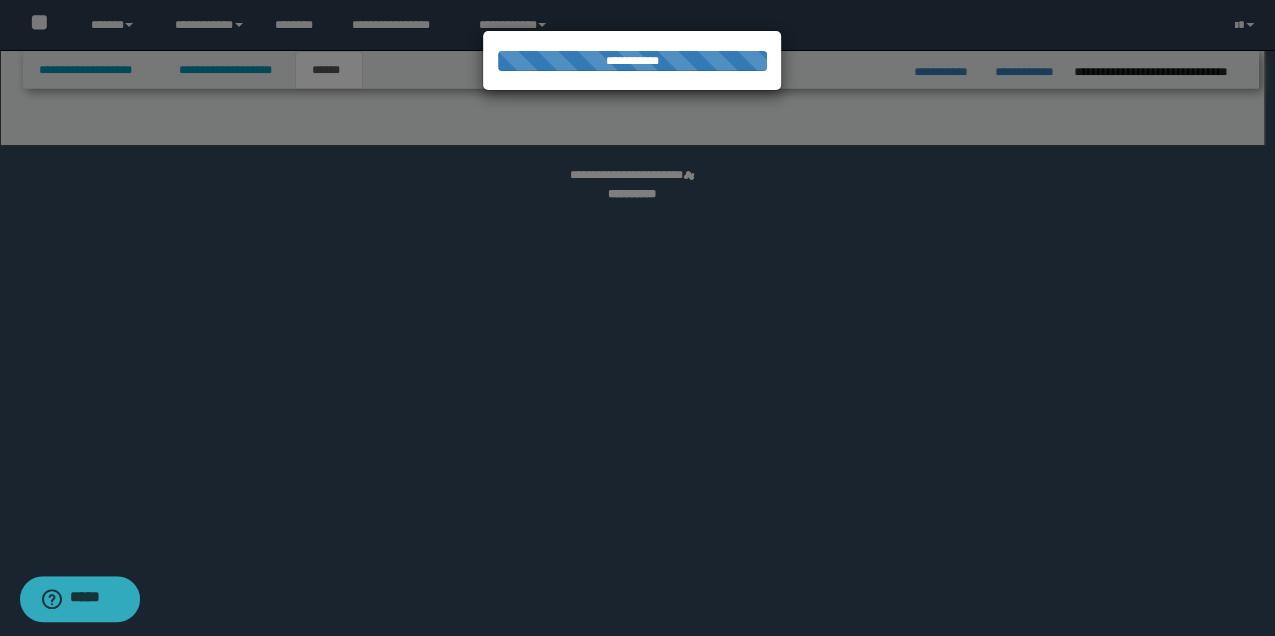 select on "*" 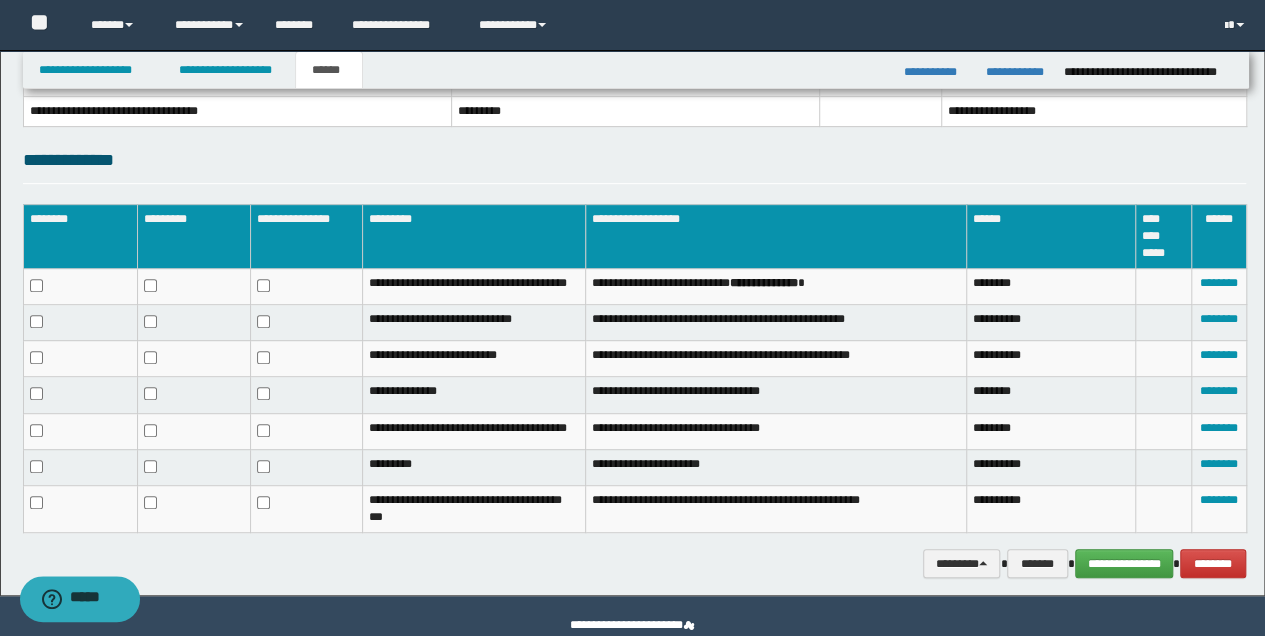 scroll, scrollTop: 412, scrollLeft: 0, axis: vertical 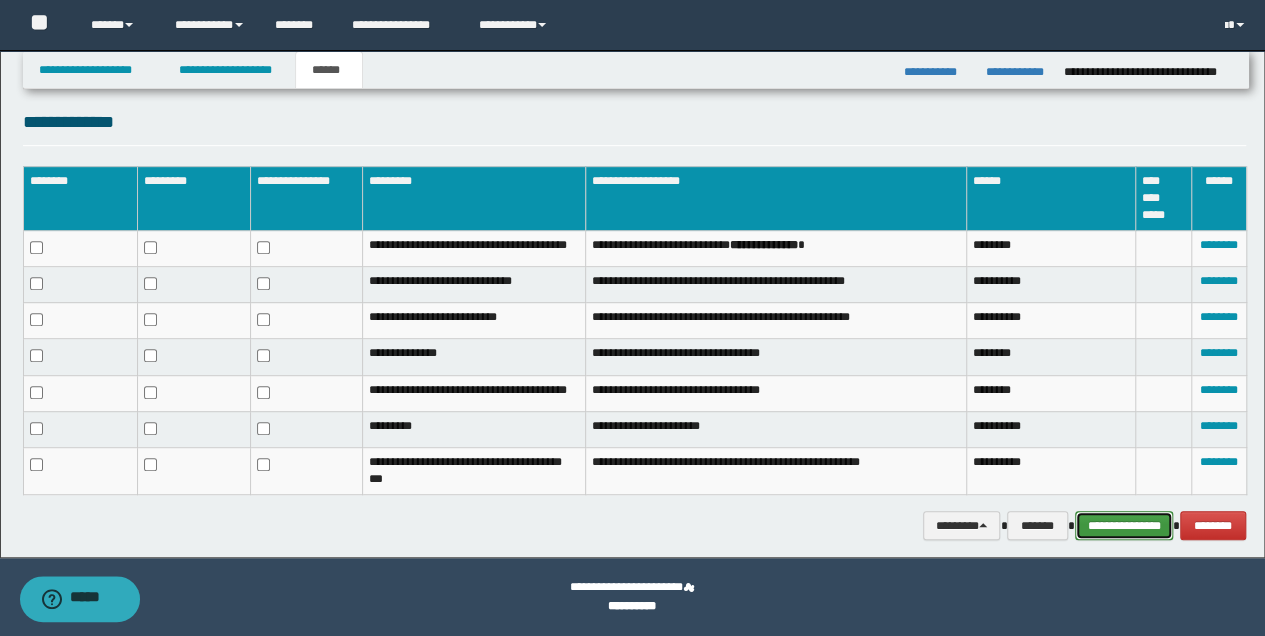 click on "**********" at bounding box center [1124, 525] 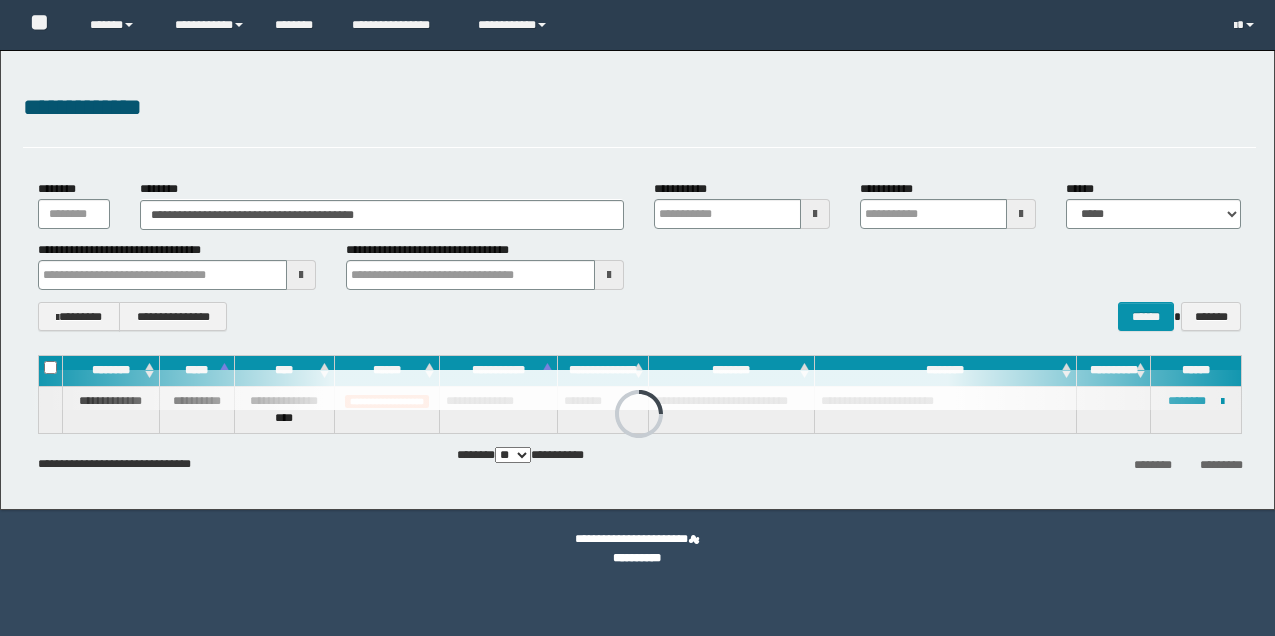 scroll, scrollTop: 0, scrollLeft: 0, axis: both 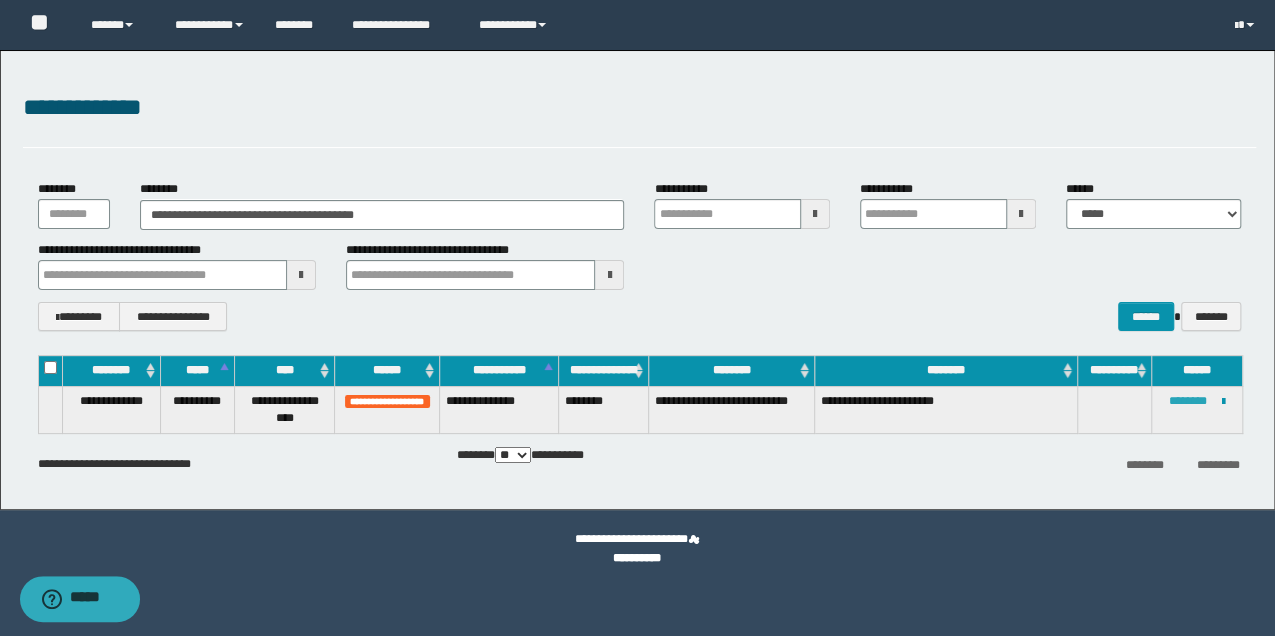 click on "********" at bounding box center (1188, 401) 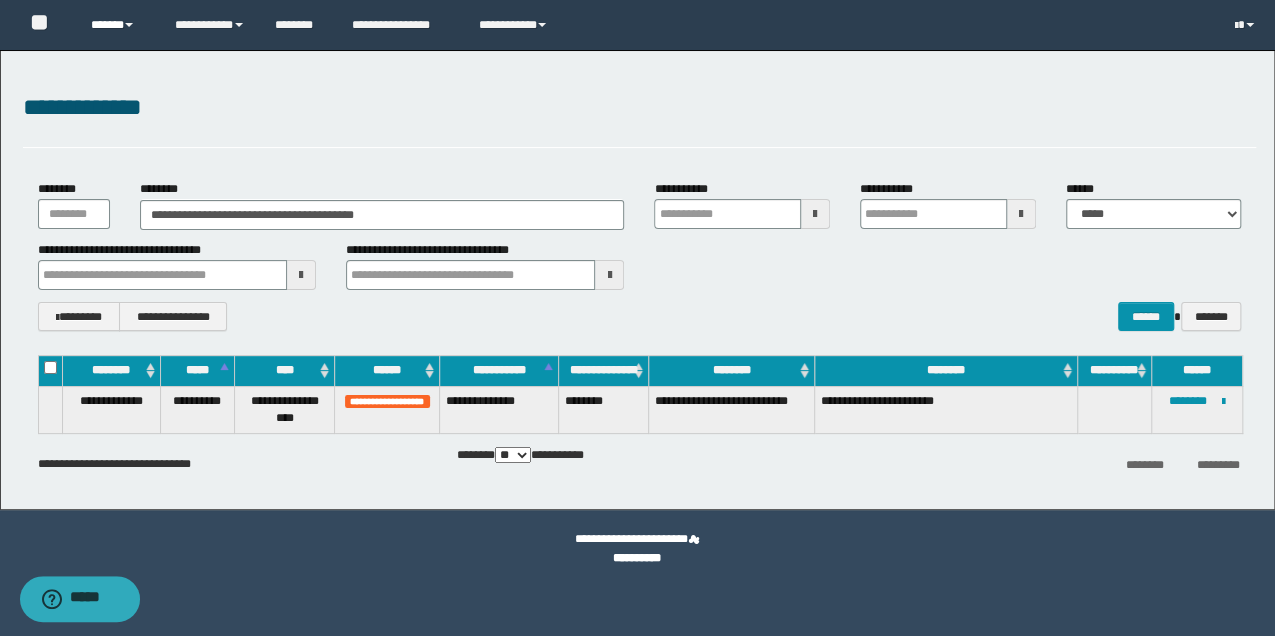 click on "******" at bounding box center (117, 25) 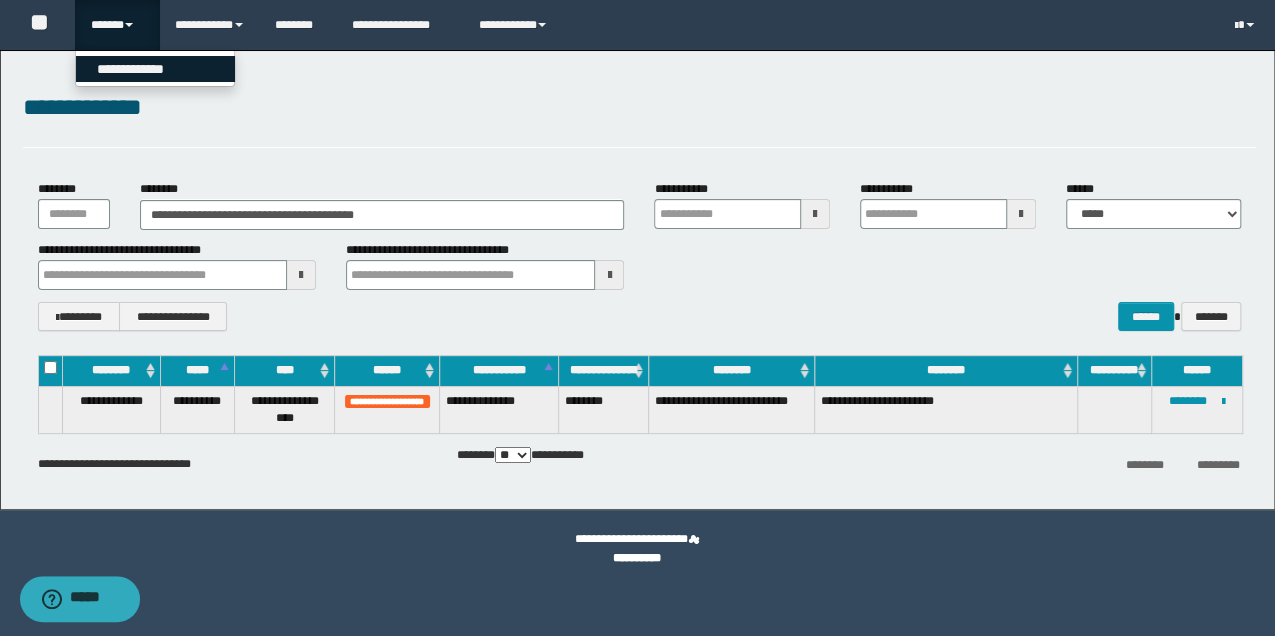 click on "**********" at bounding box center [155, 69] 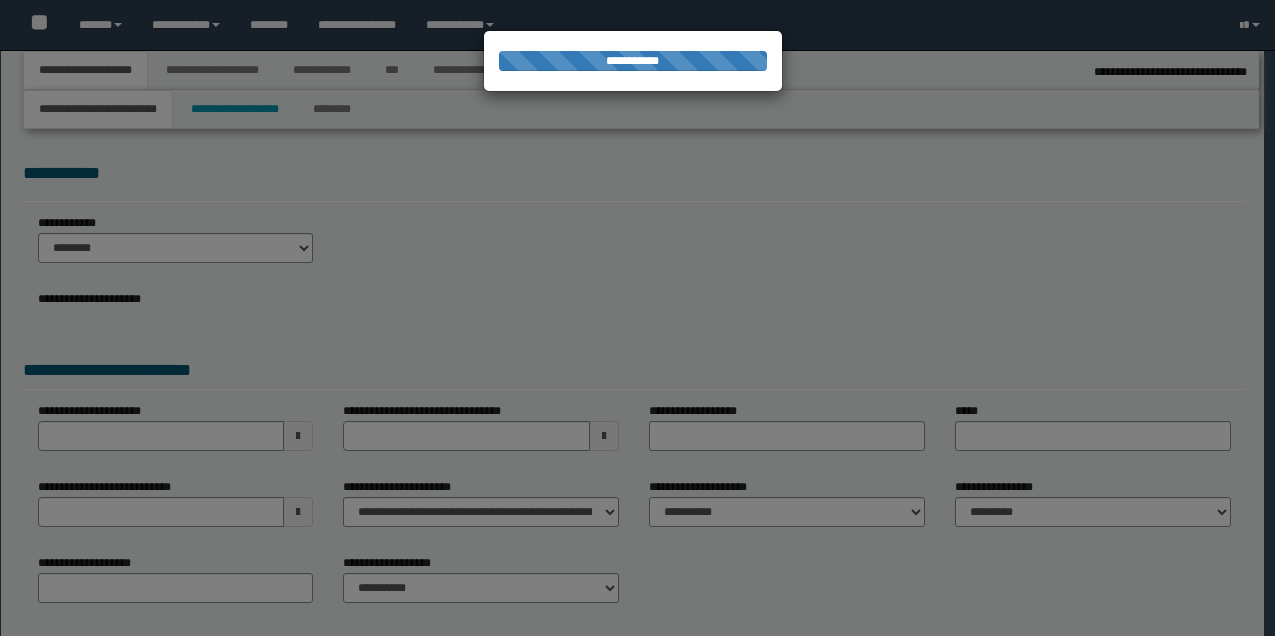 select on "*" 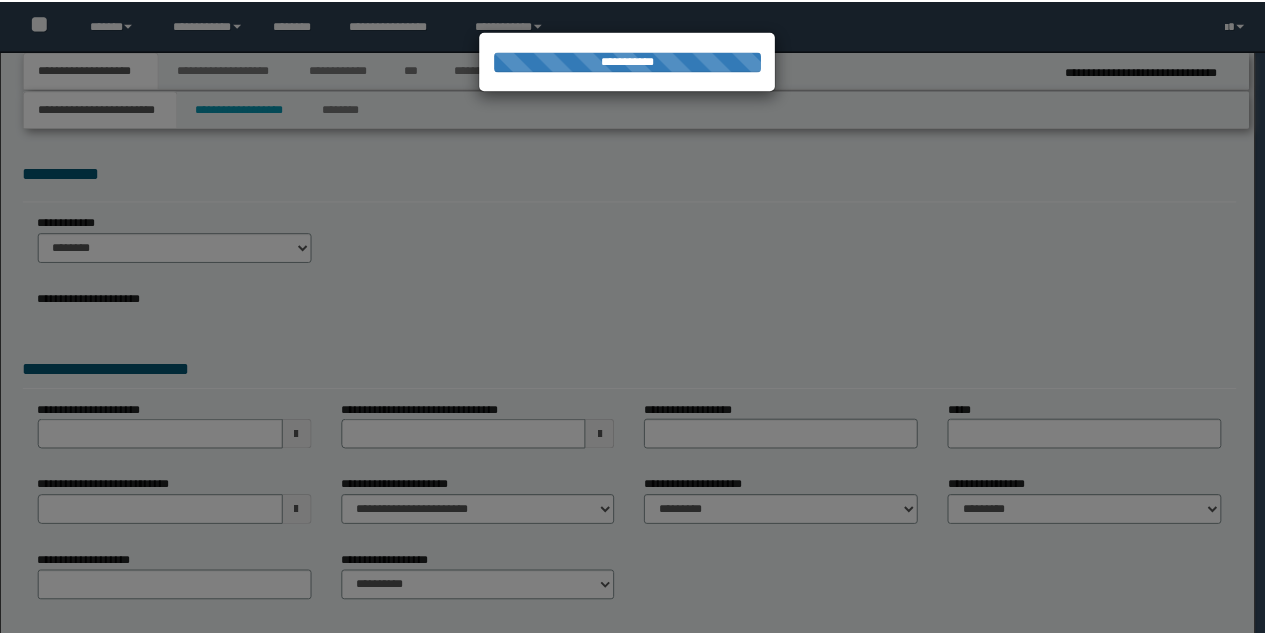 scroll, scrollTop: 0, scrollLeft: 0, axis: both 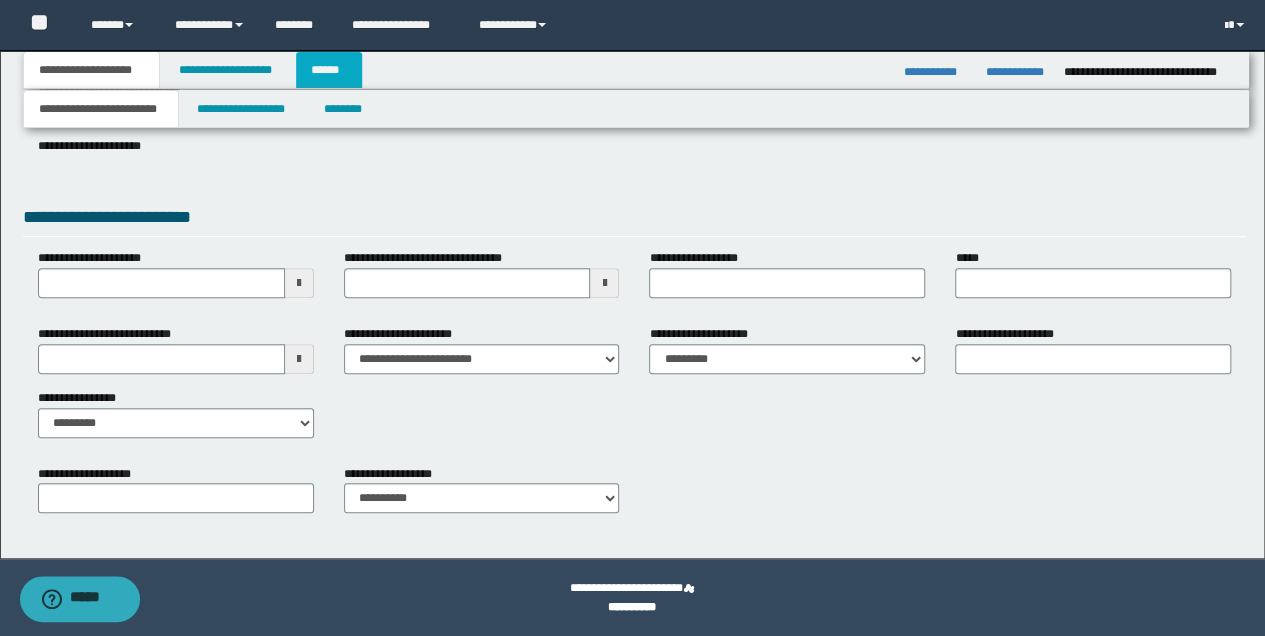click on "******" at bounding box center (329, 70) 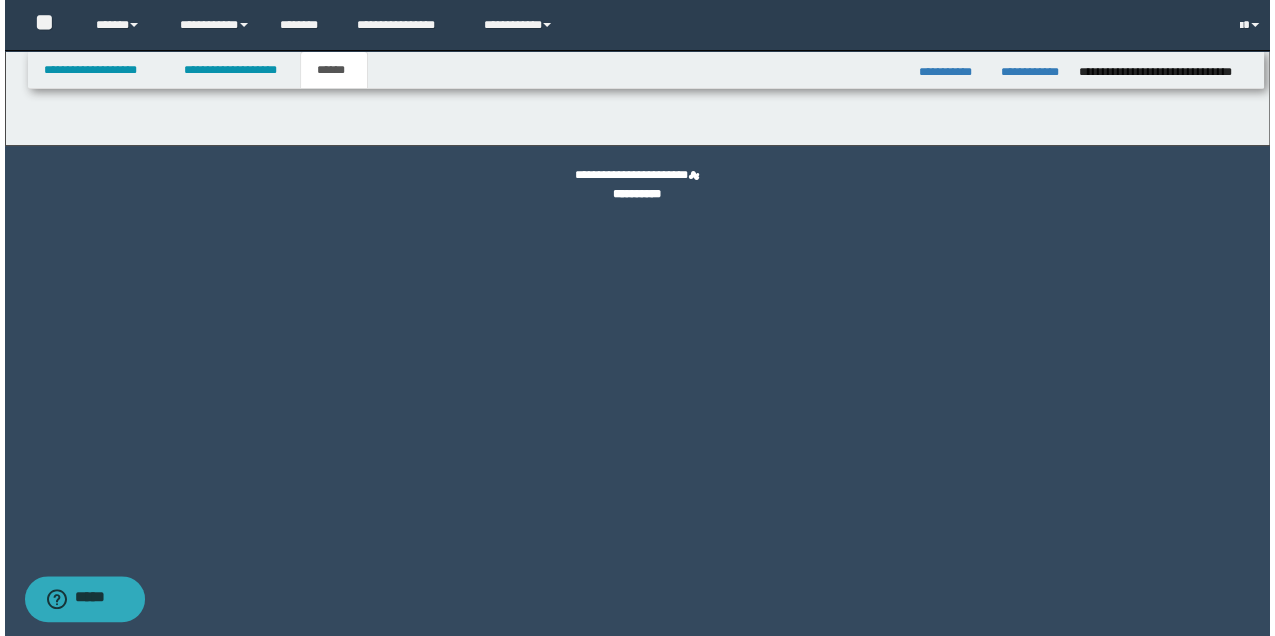 scroll, scrollTop: 0, scrollLeft: 0, axis: both 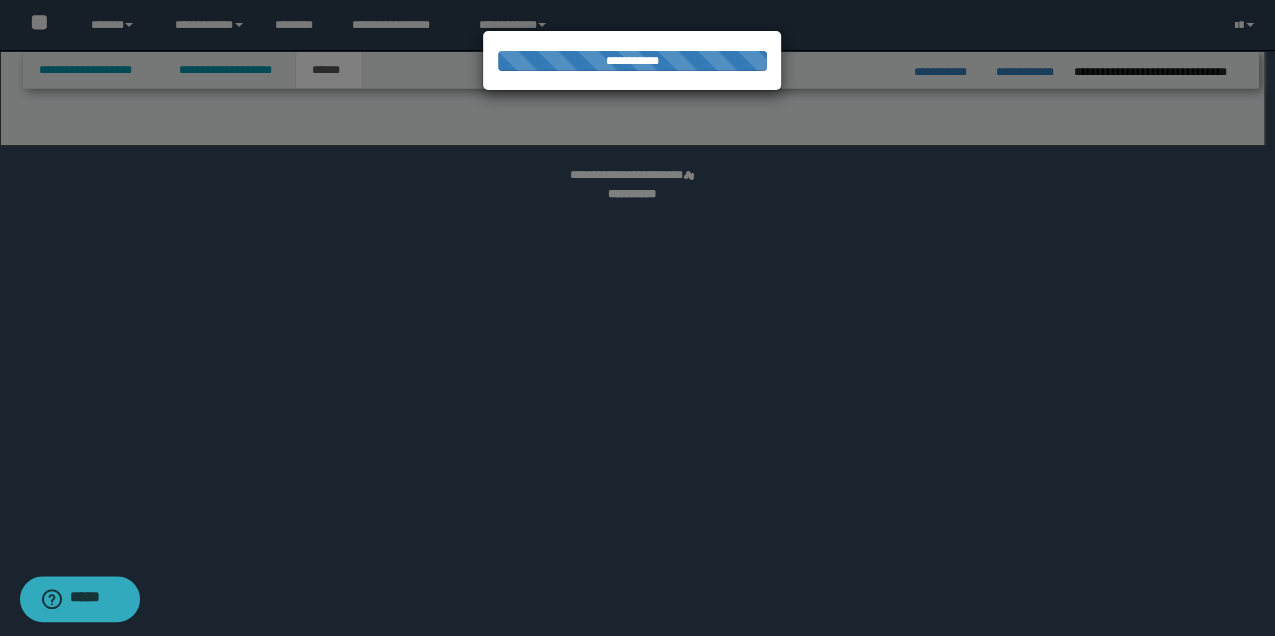 select on "*" 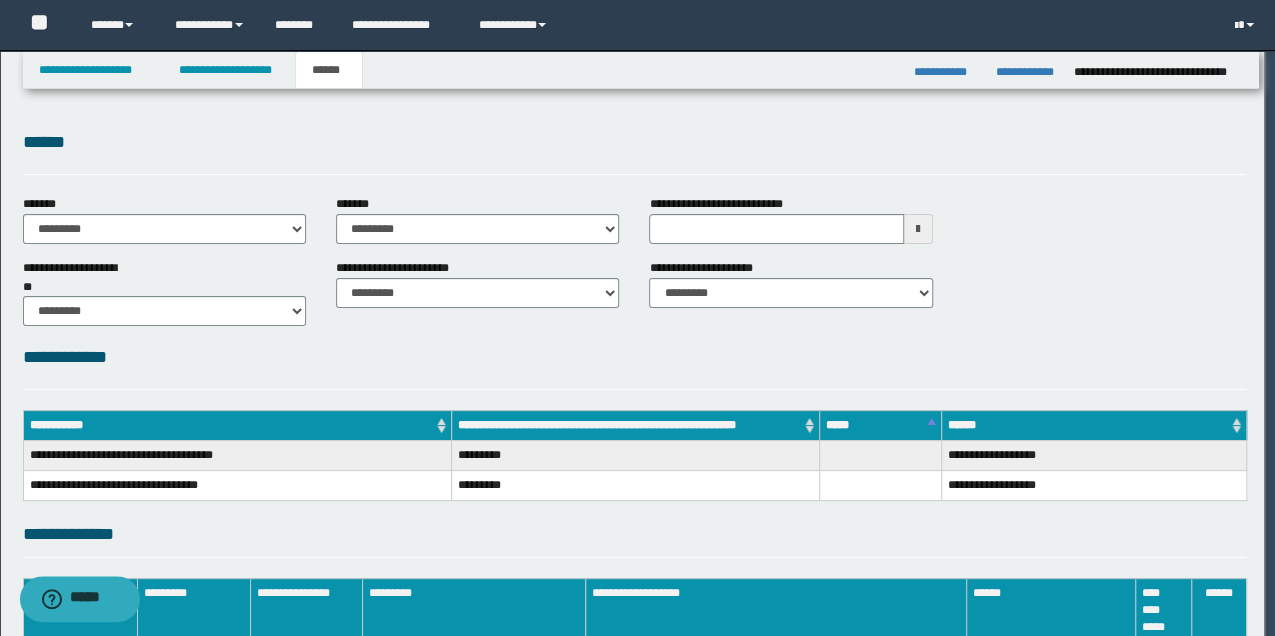 scroll, scrollTop: 0, scrollLeft: 0, axis: both 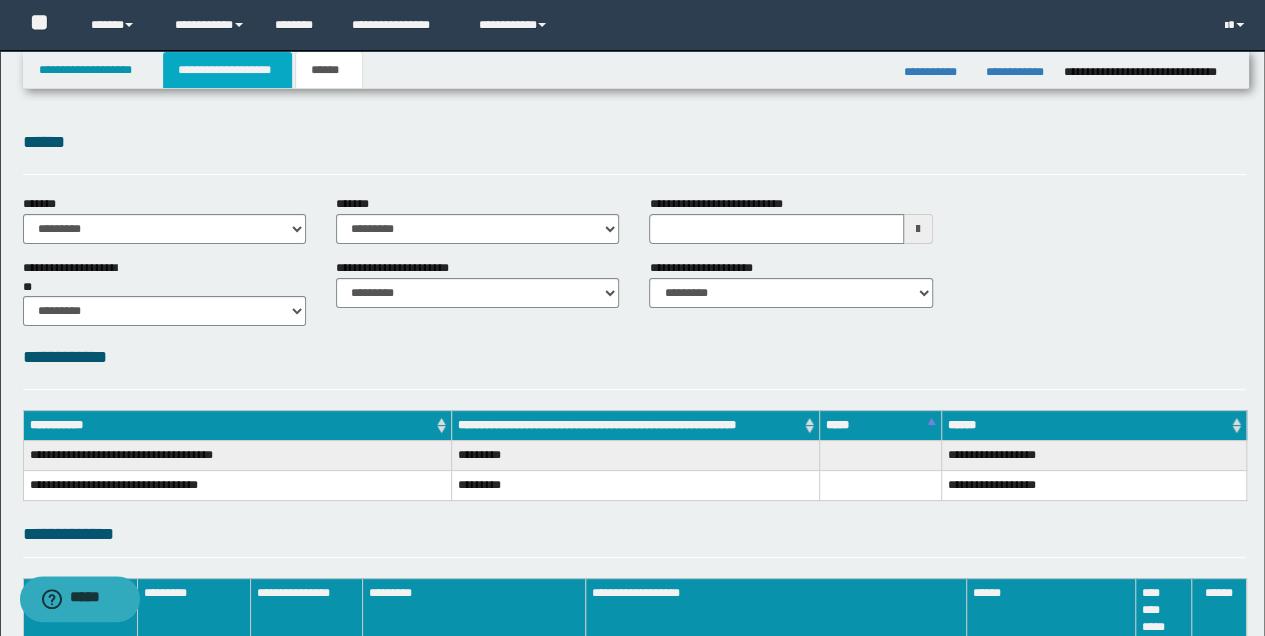 click on "**********" at bounding box center (227, 70) 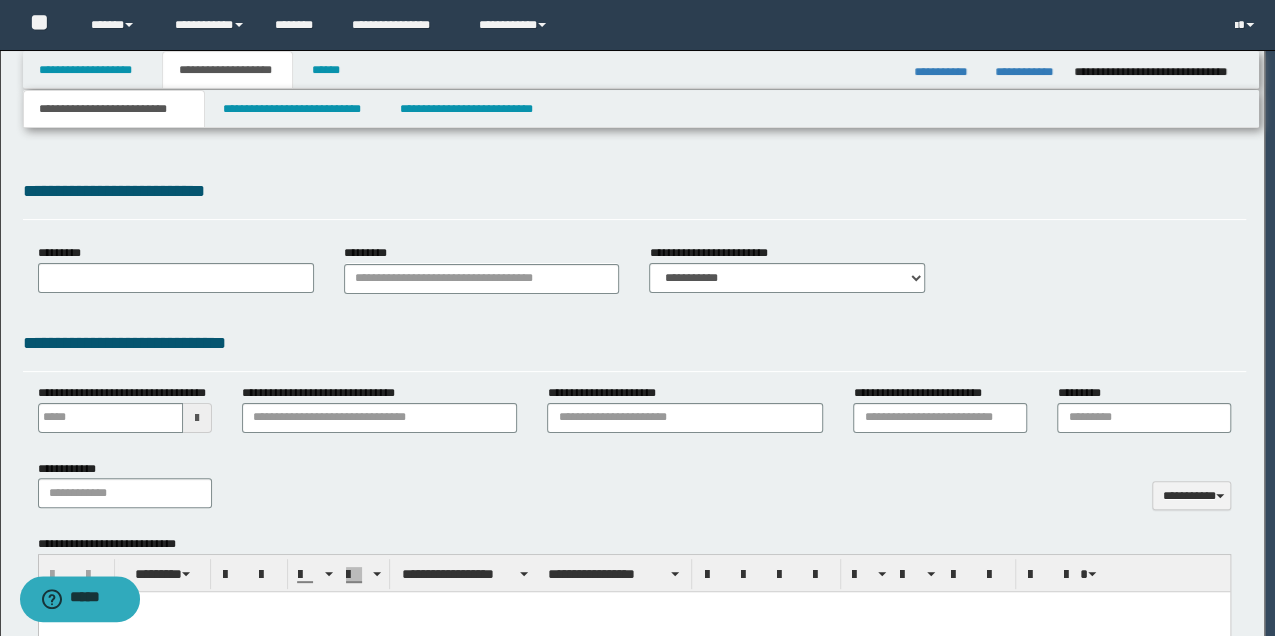 type 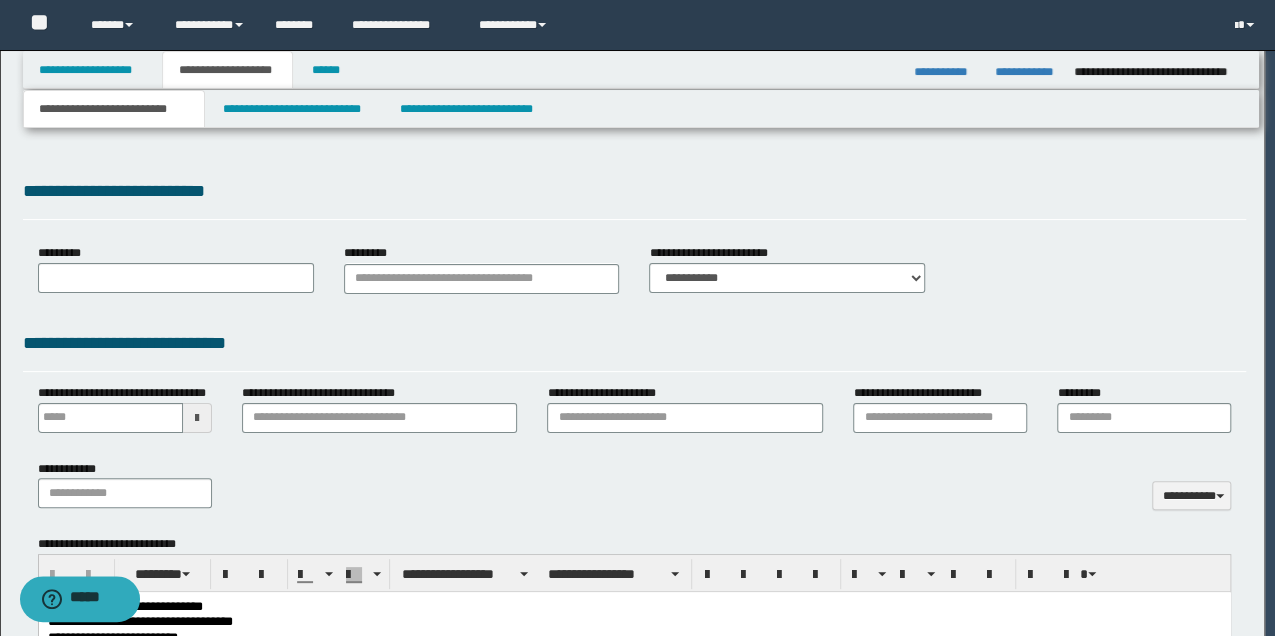 select on "*" 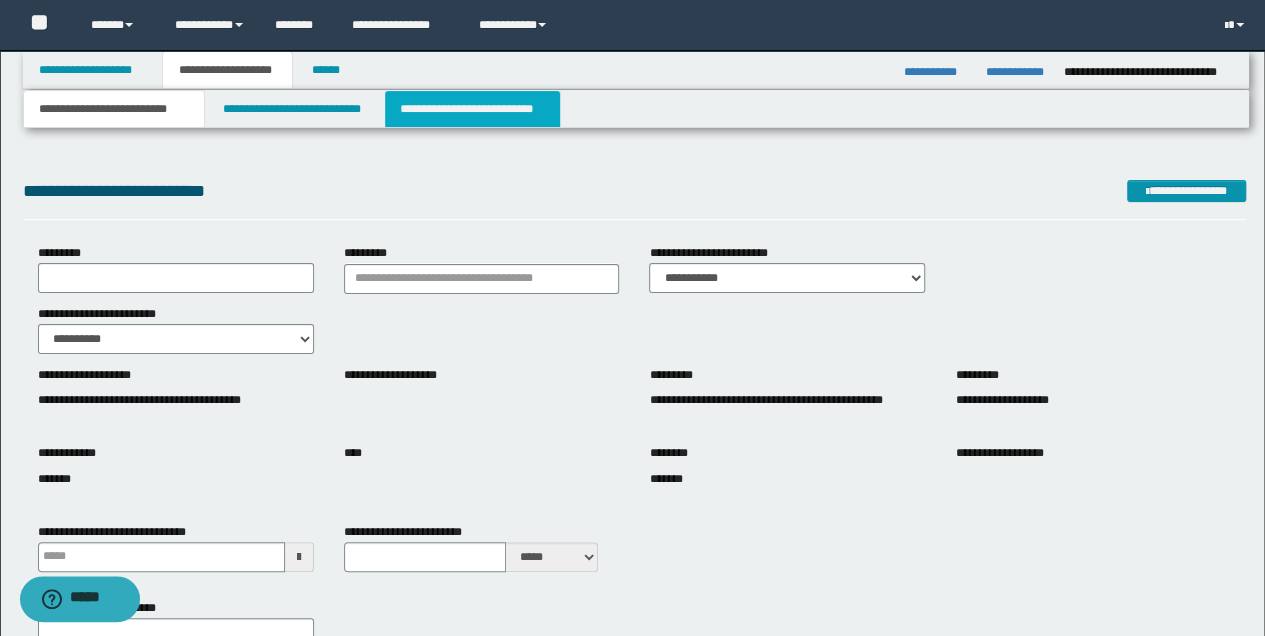click on "**********" at bounding box center [472, 109] 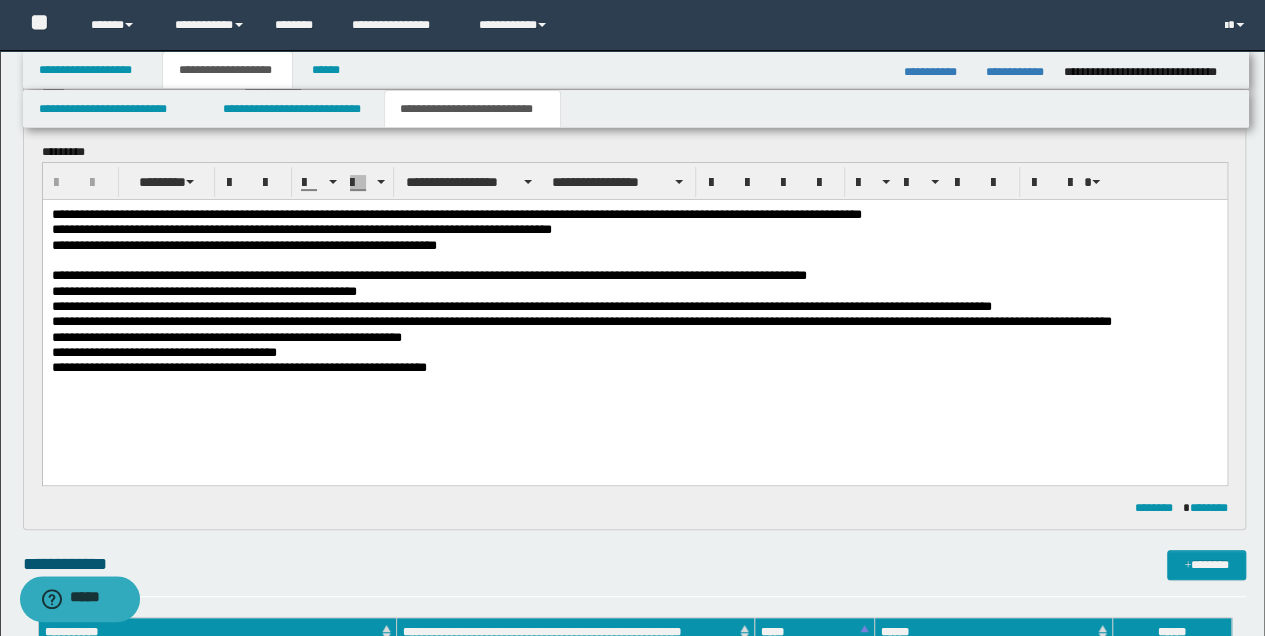 scroll, scrollTop: 133, scrollLeft: 0, axis: vertical 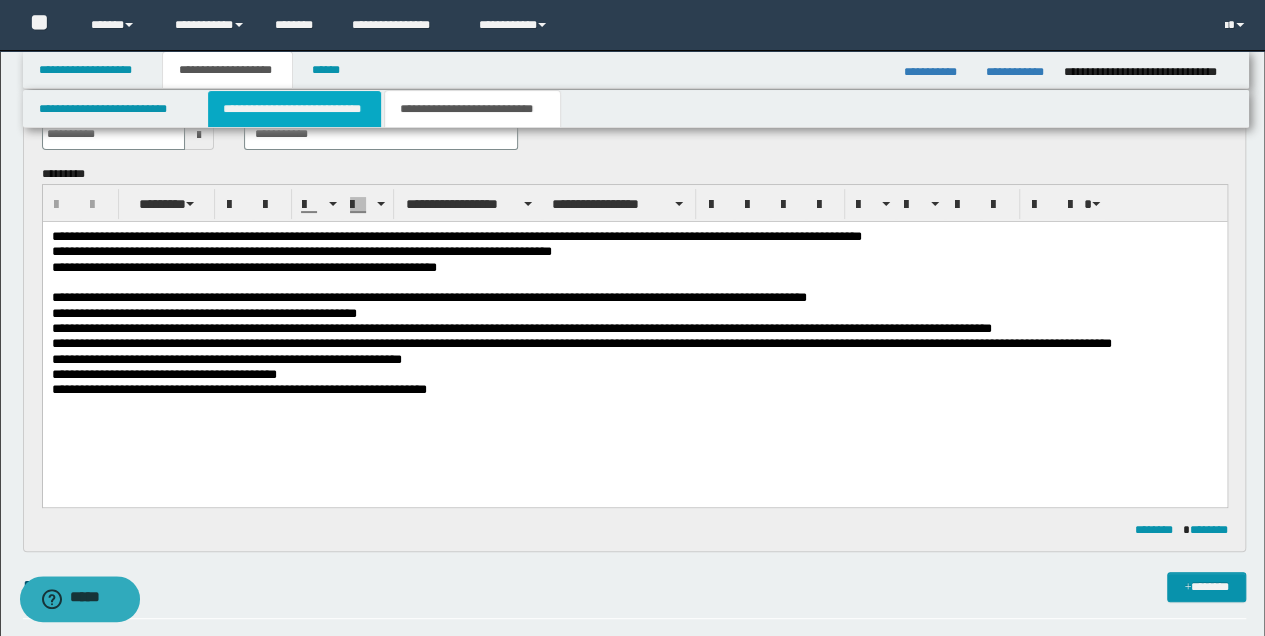 click on "**********" at bounding box center [294, 109] 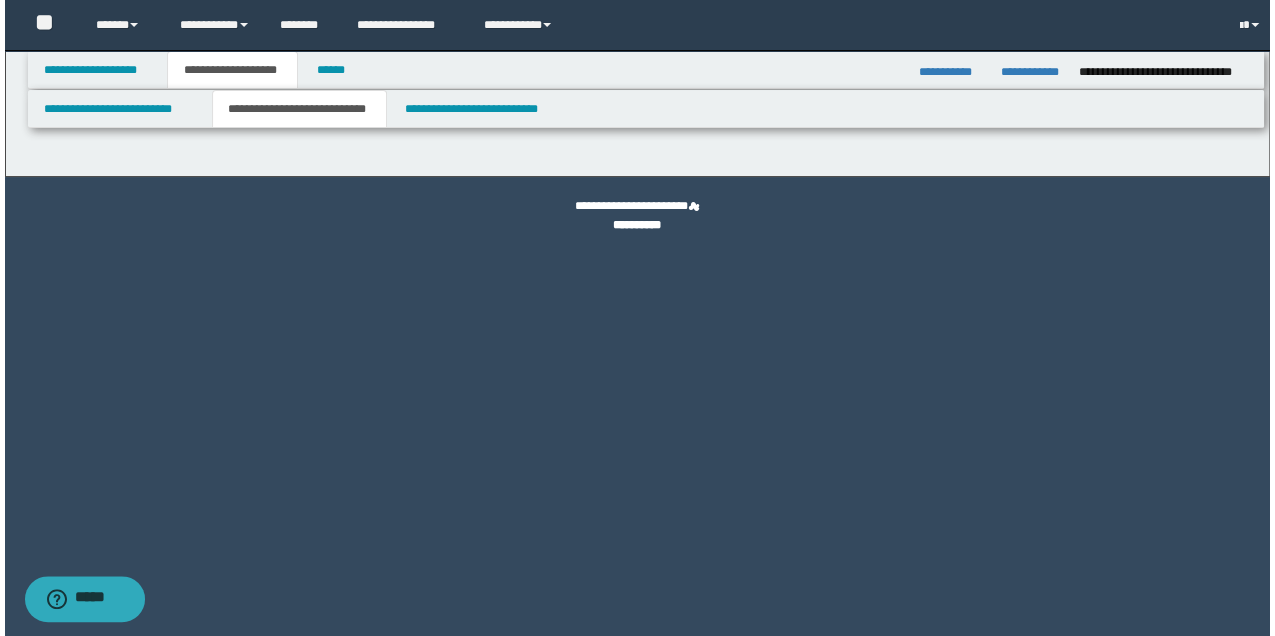 scroll, scrollTop: 0, scrollLeft: 0, axis: both 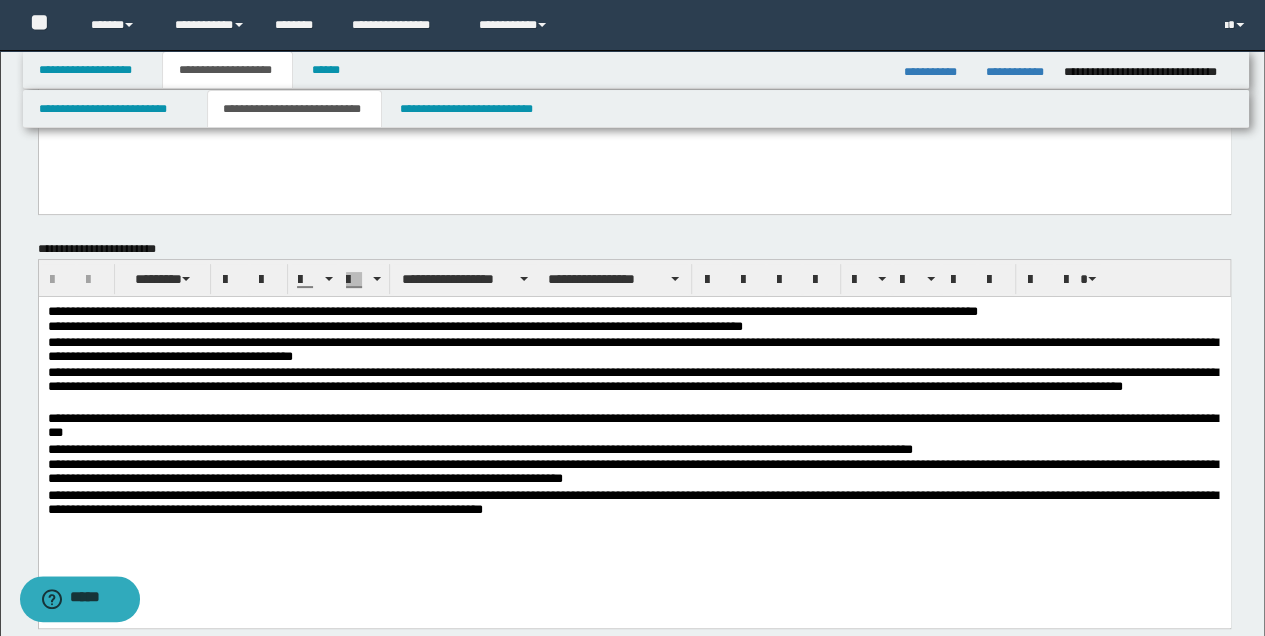 click on "**********" at bounding box center [634, 450] 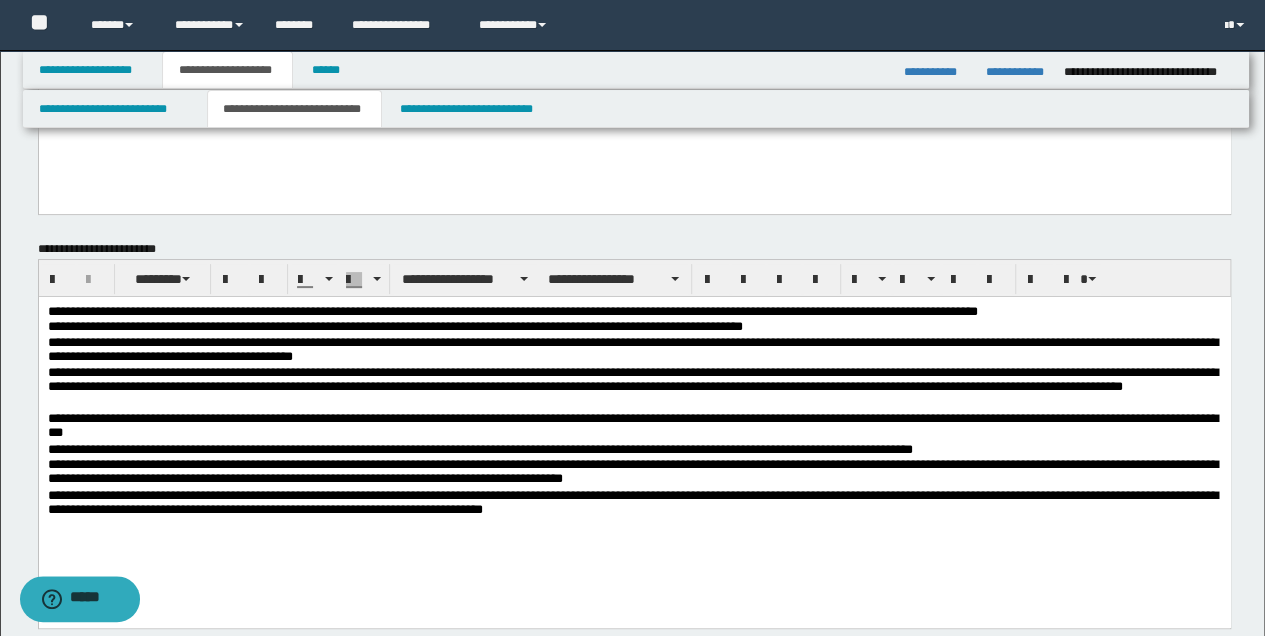 click on "**********" at bounding box center (634, 450) 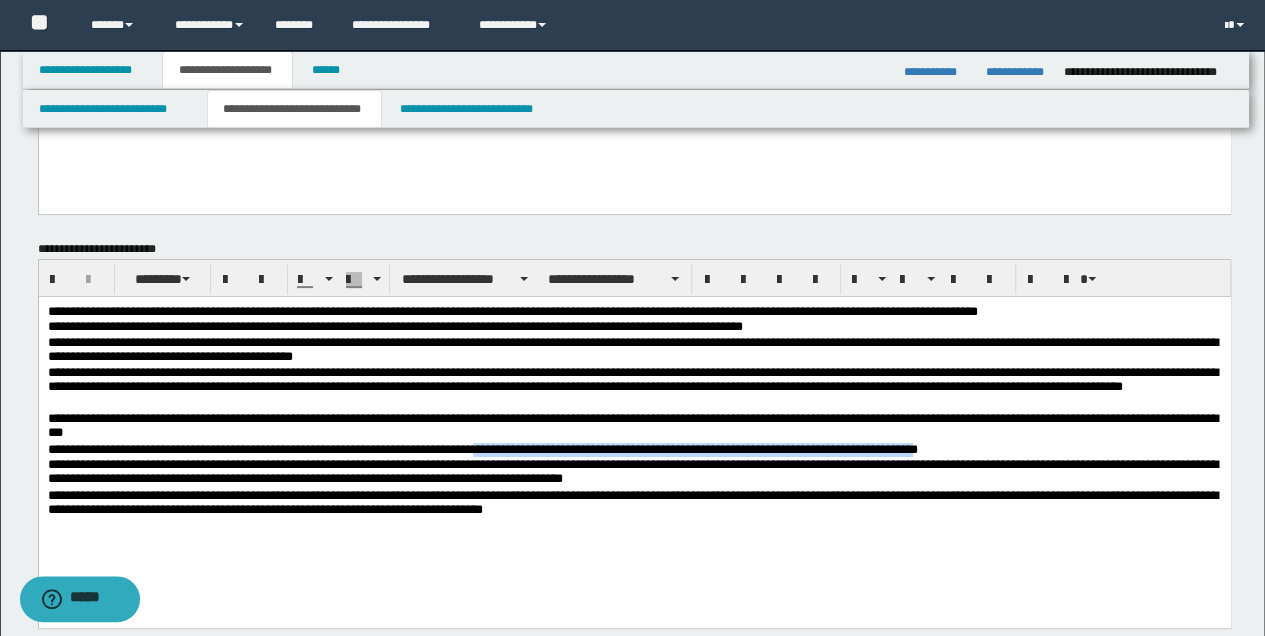 drag, startPoint x: 520, startPoint y: 453, endPoint x: 1008, endPoint y: 453, distance: 488 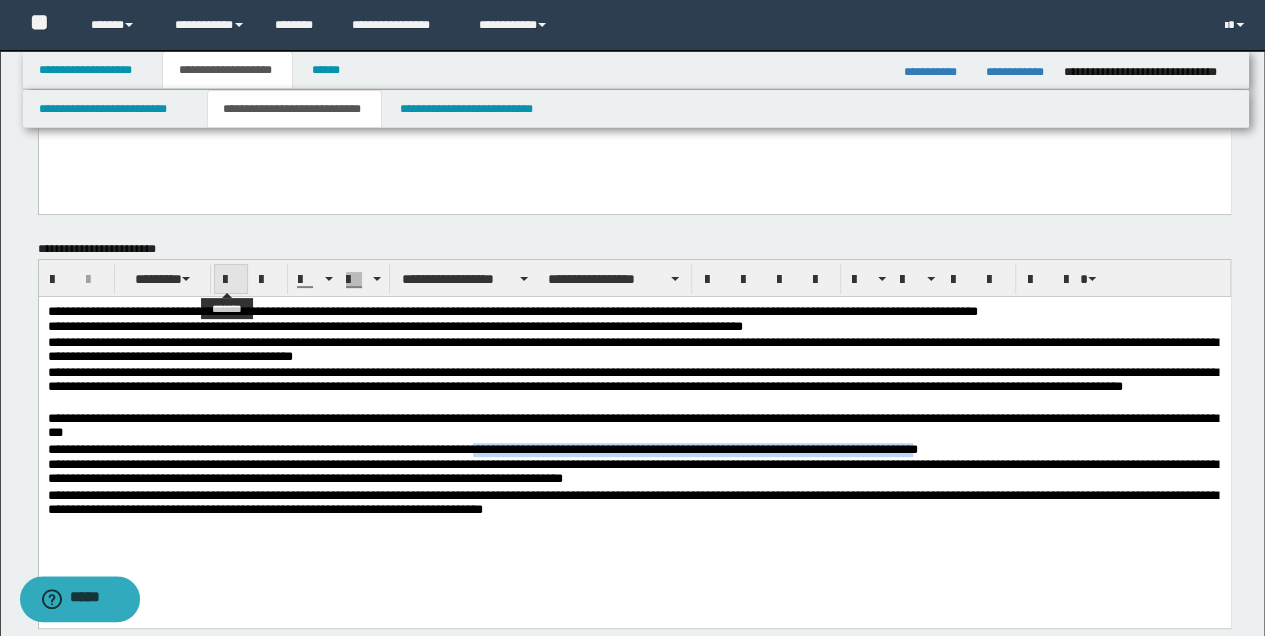 click at bounding box center [231, 280] 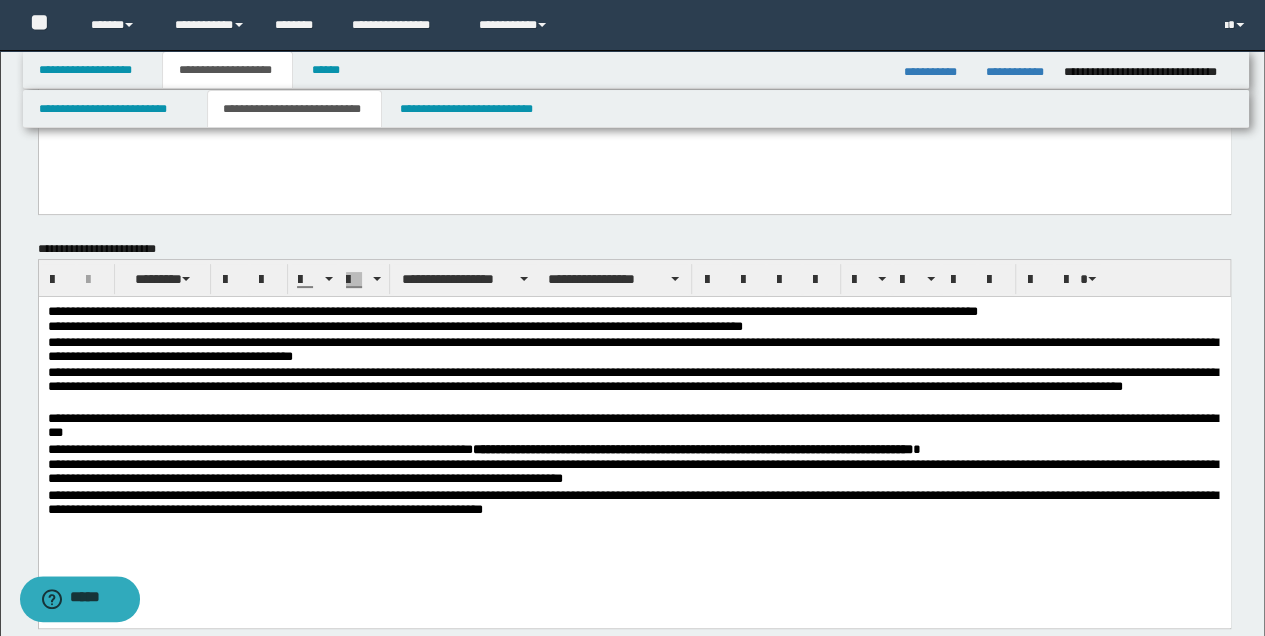click on "**********" at bounding box center [634, 504] 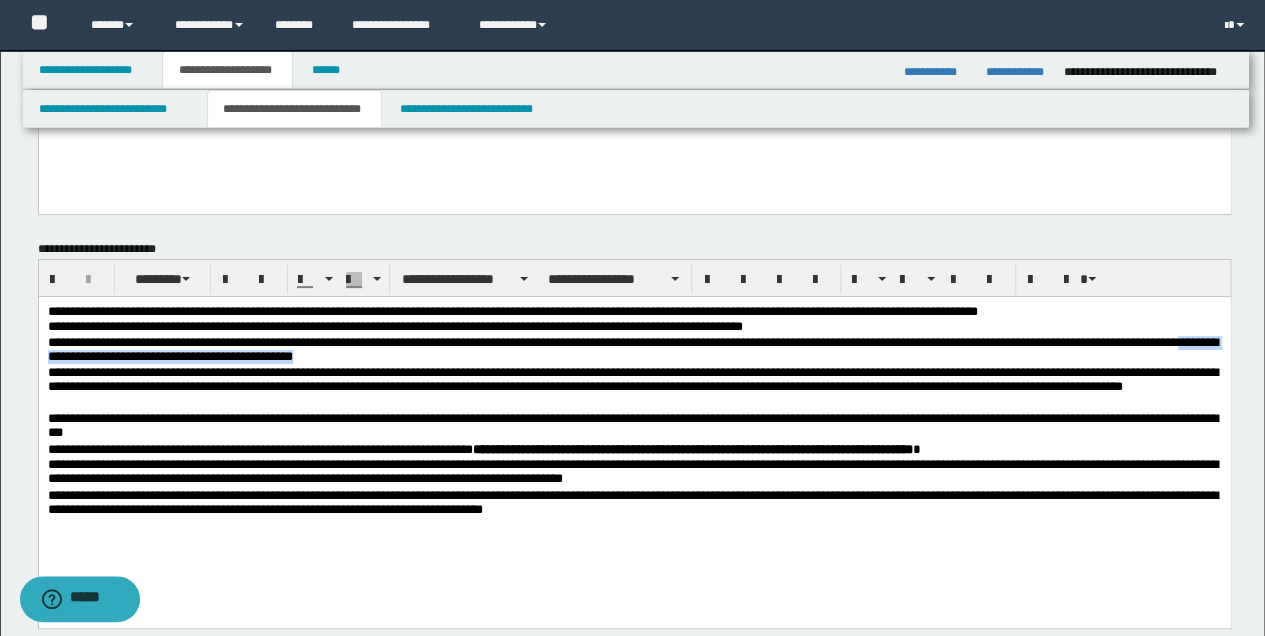 drag, startPoint x: 114, startPoint y: 361, endPoint x: 467, endPoint y: 361, distance: 353 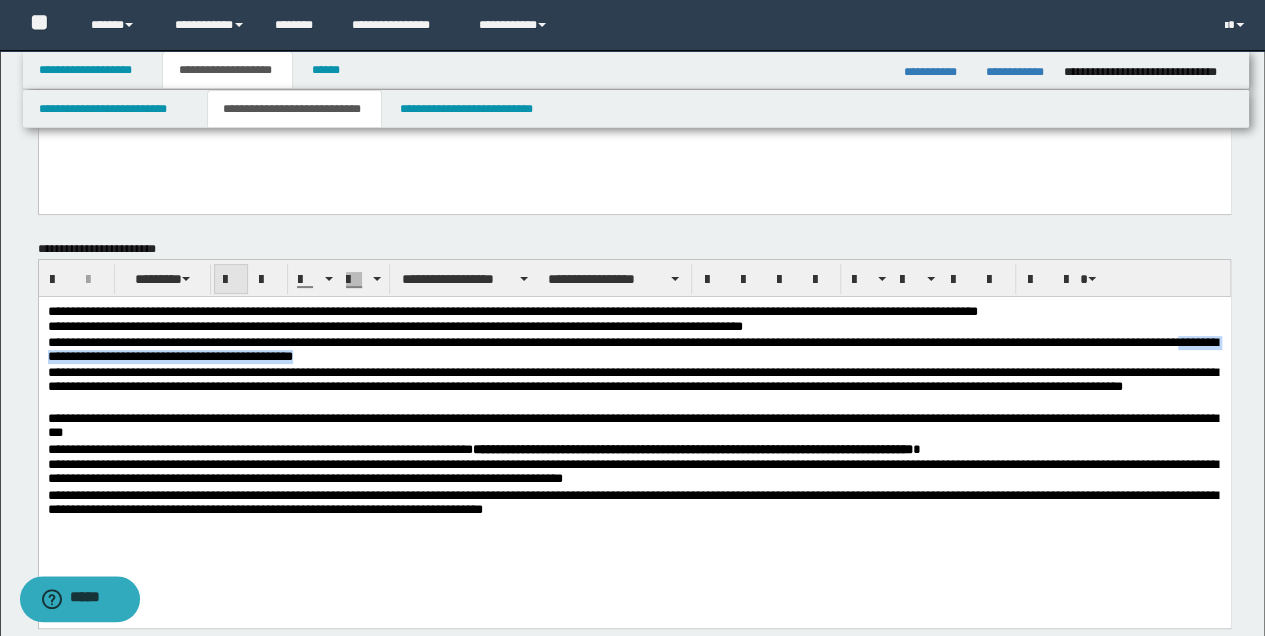 click at bounding box center (231, 280) 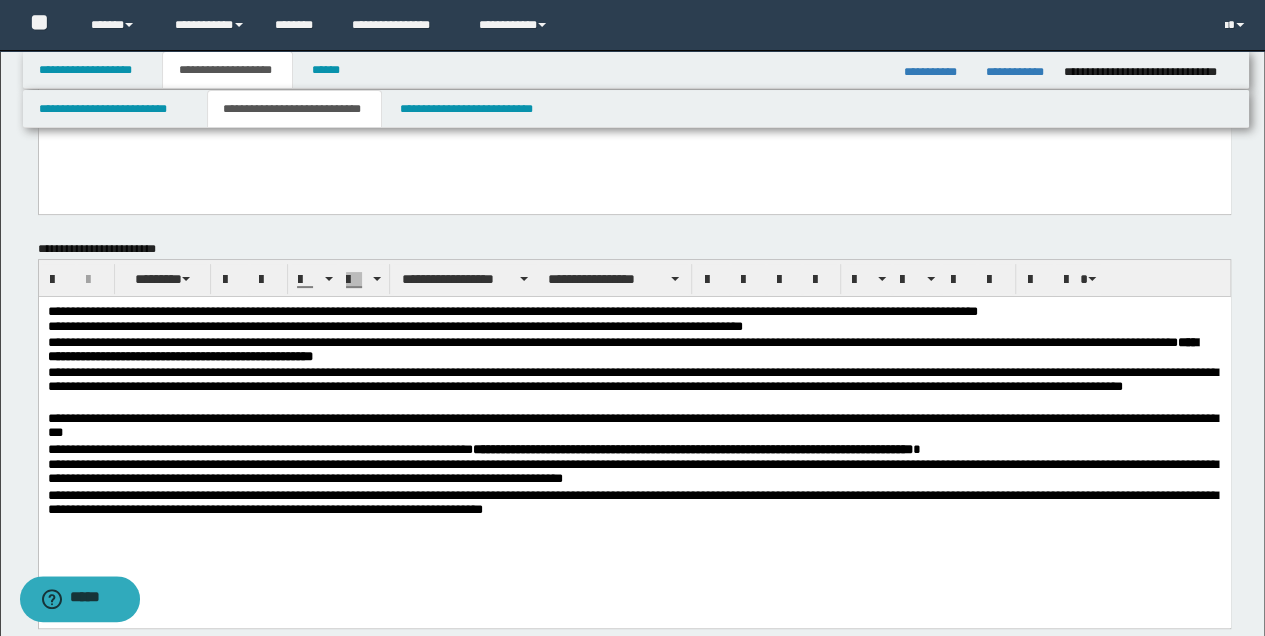 click on "**********" at bounding box center (634, 437) 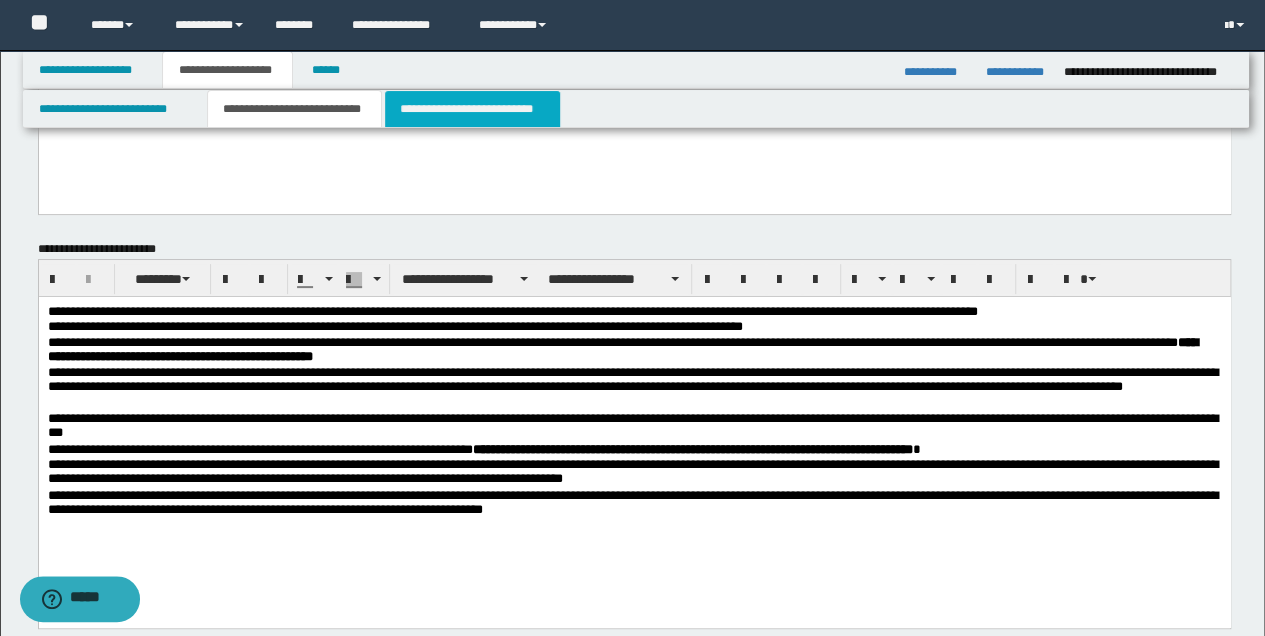 click on "**********" at bounding box center (472, 109) 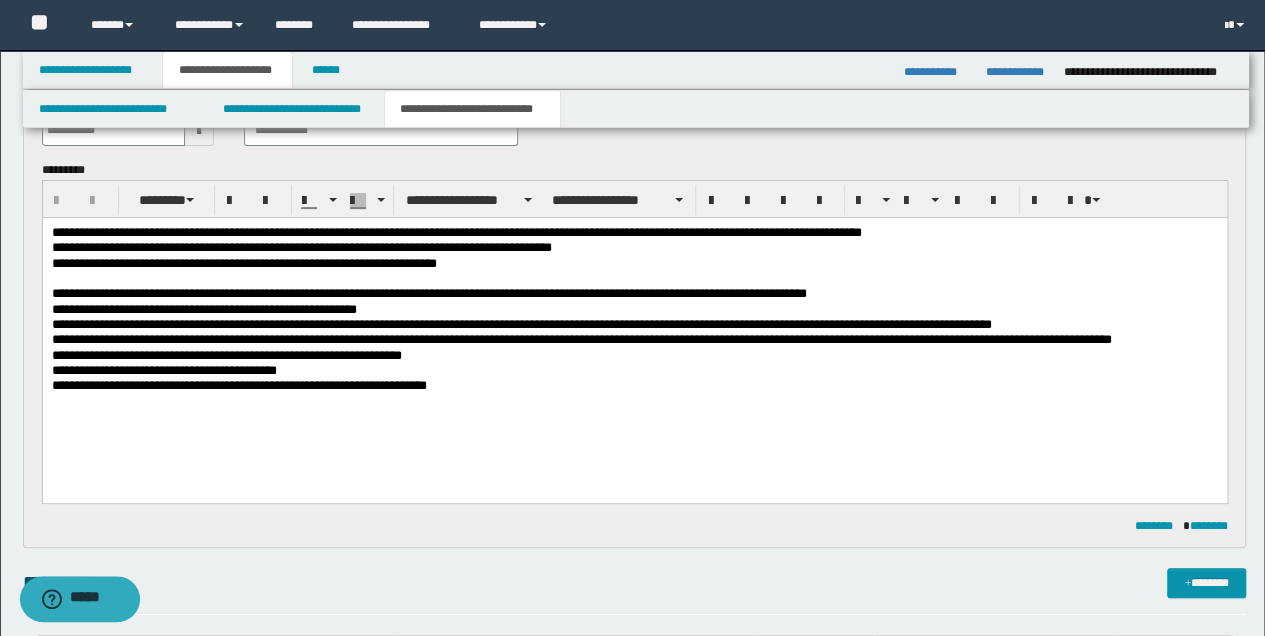 scroll, scrollTop: 133, scrollLeft: 0, axis: vertical 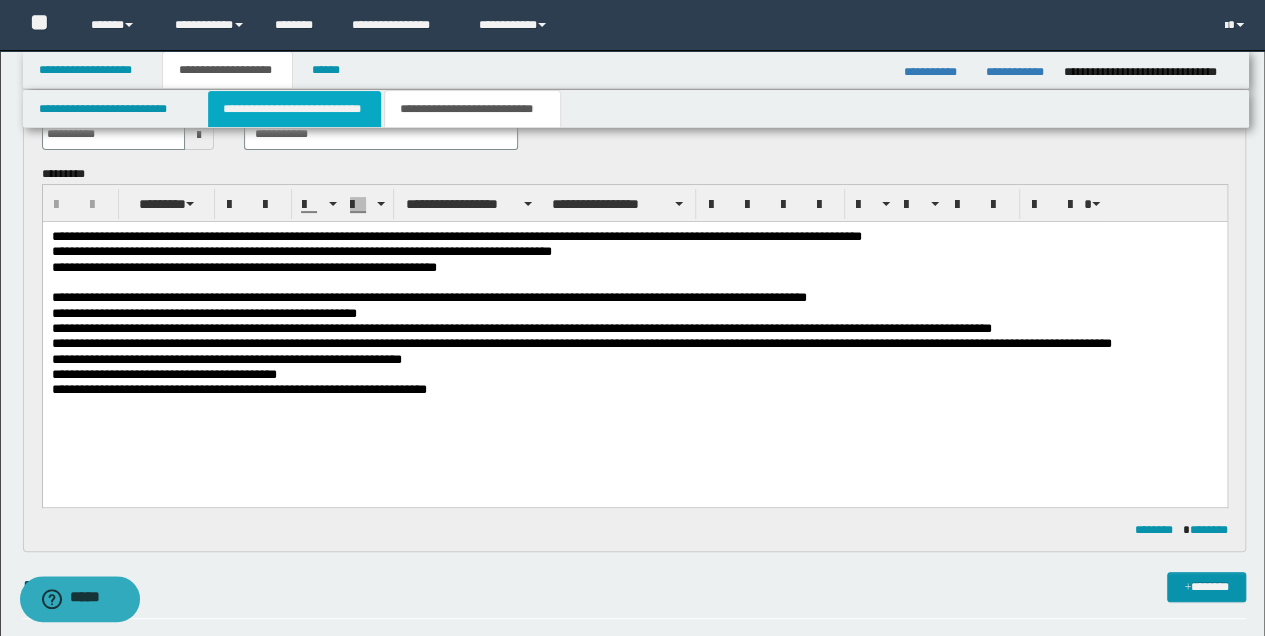 click on "**********" at bounding box center (294, 109) 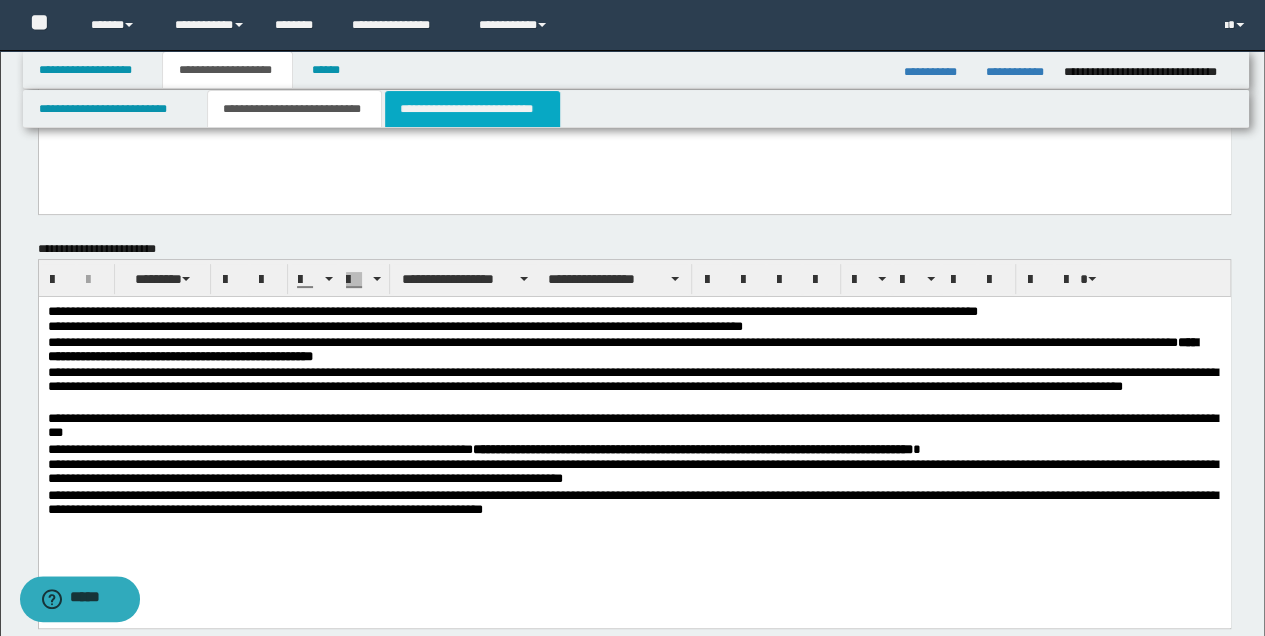 click on "**********" at bounding box center (472, 109) 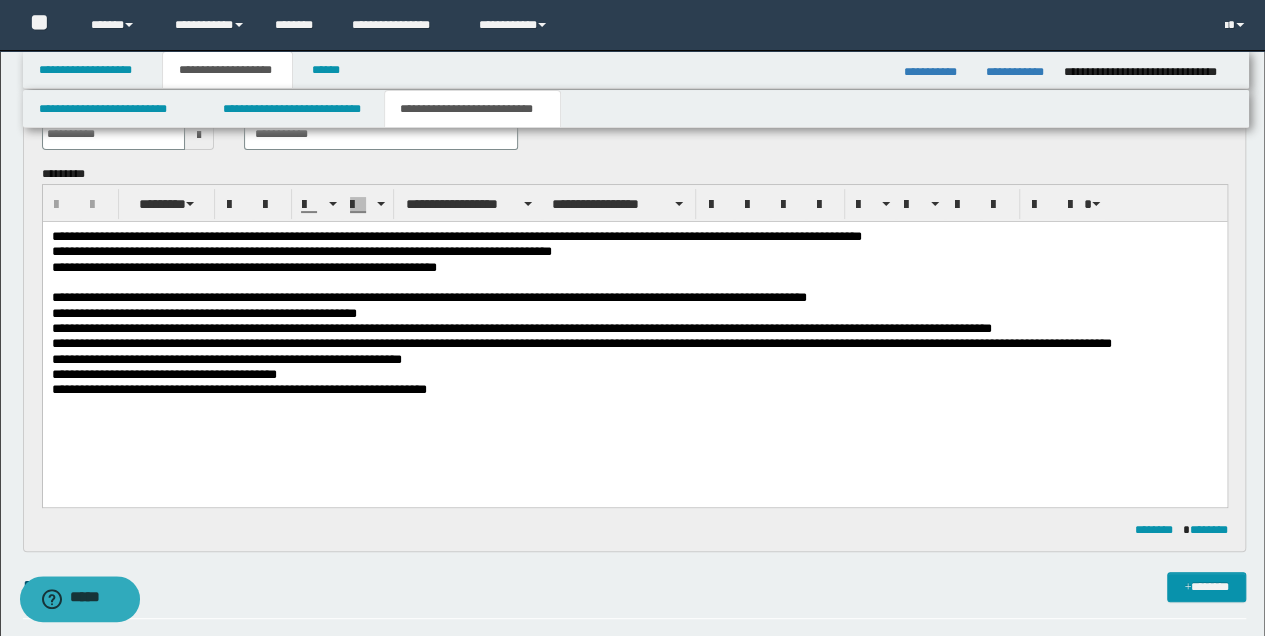 click on "**********" at bounding box center (634, 267) 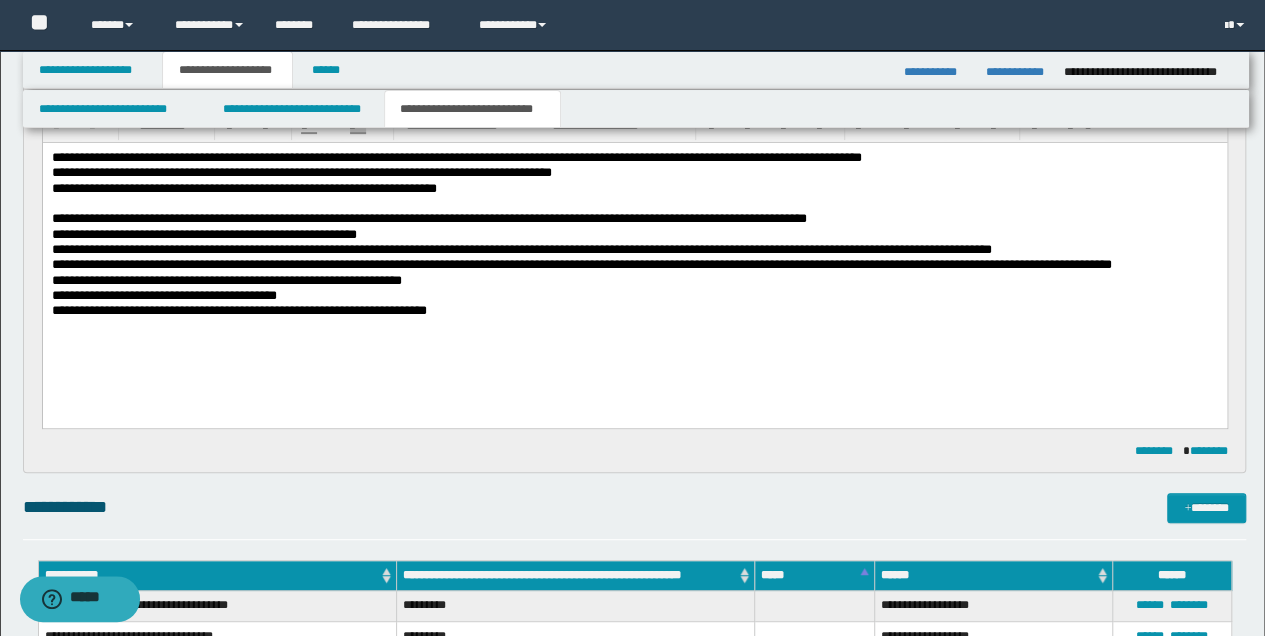 scroll, scrollTop: 333, scrollLeft: 0, axis: vertical 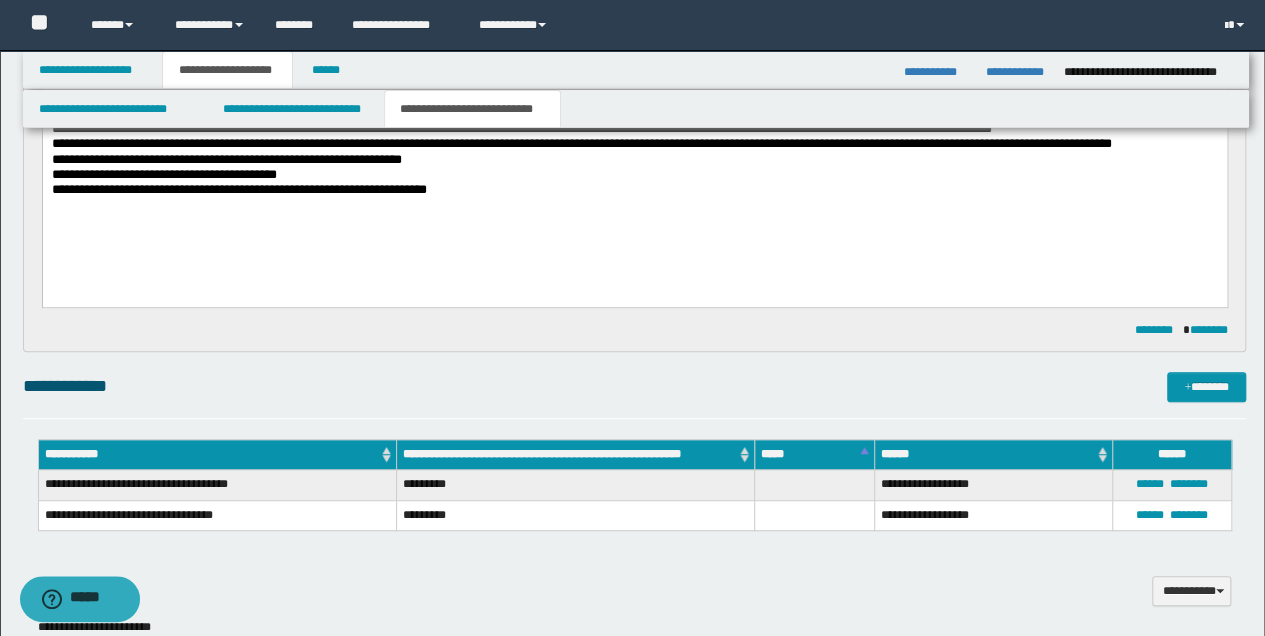 click on "**********" at bounding box center [217, 455] 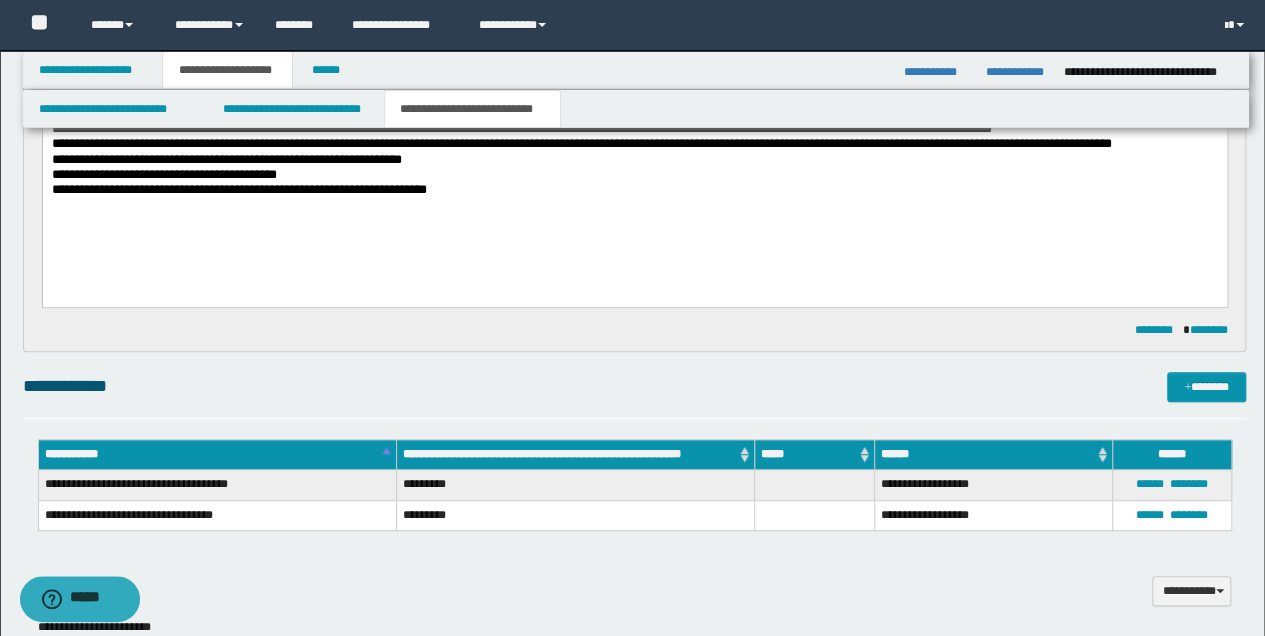 click on "**********" at bounding box center [217, 455] 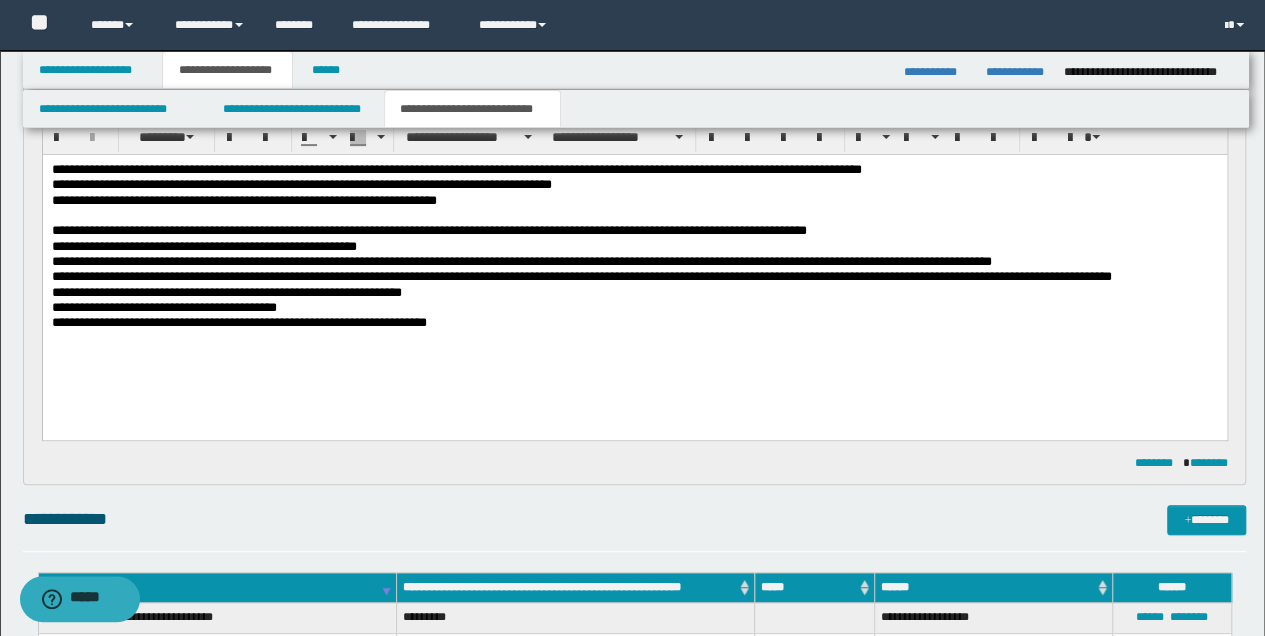 scroll, scrollTop: 133, scrollLeft: 0, axis: vertical 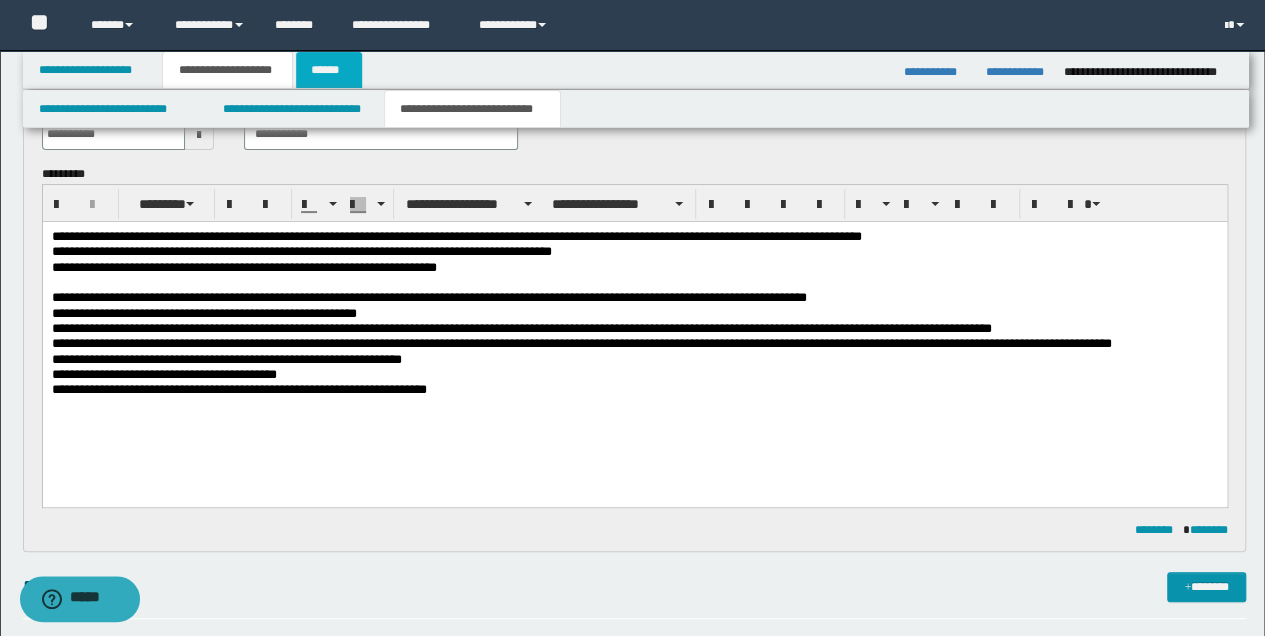 click on "******" at bounding box center (329, 70) 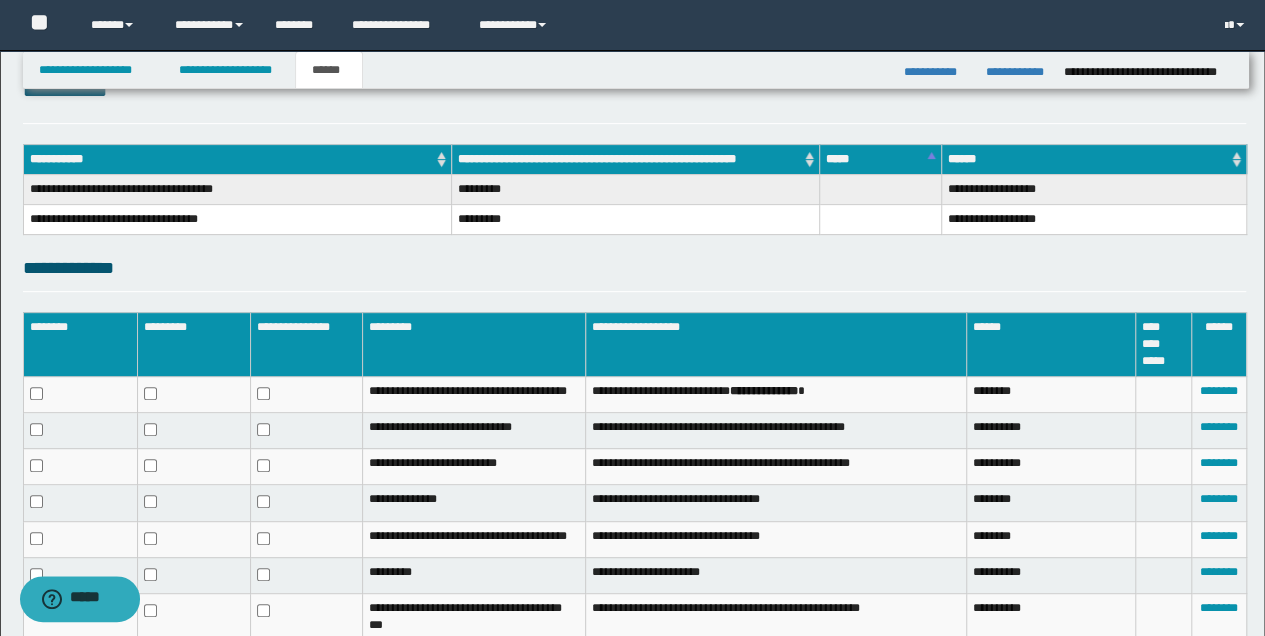 scroll, scrollTop: 412, scrollLeft: 0, axis: vertical 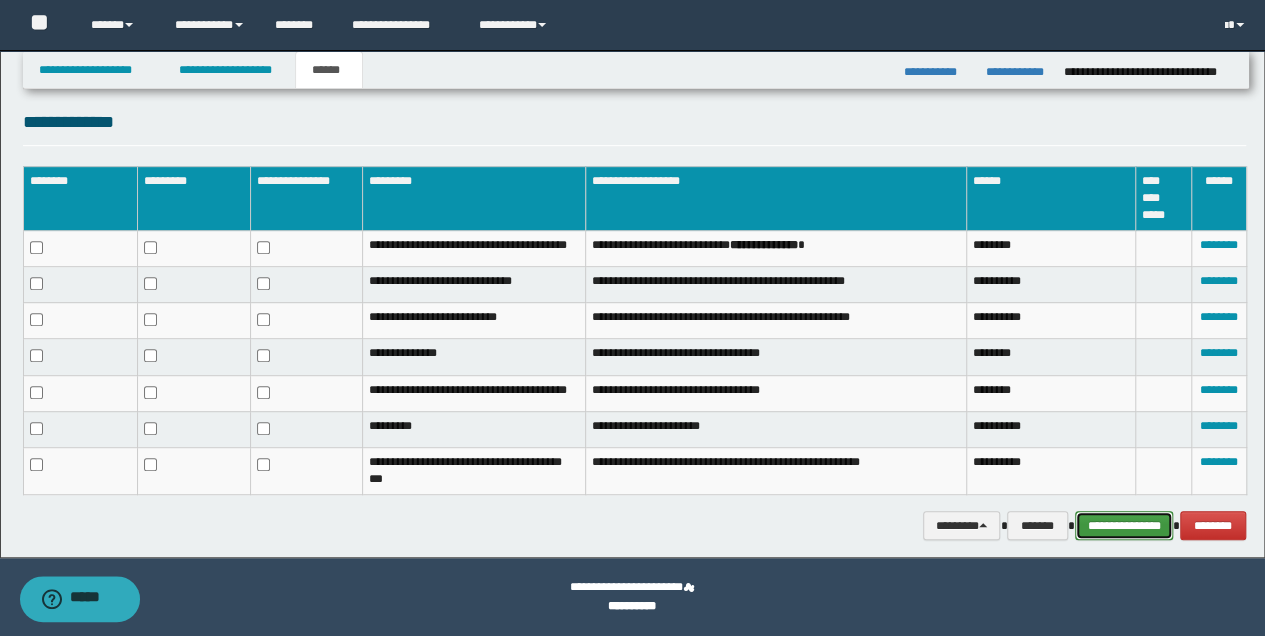 click on "**********" at bounding box center (1124, 525) 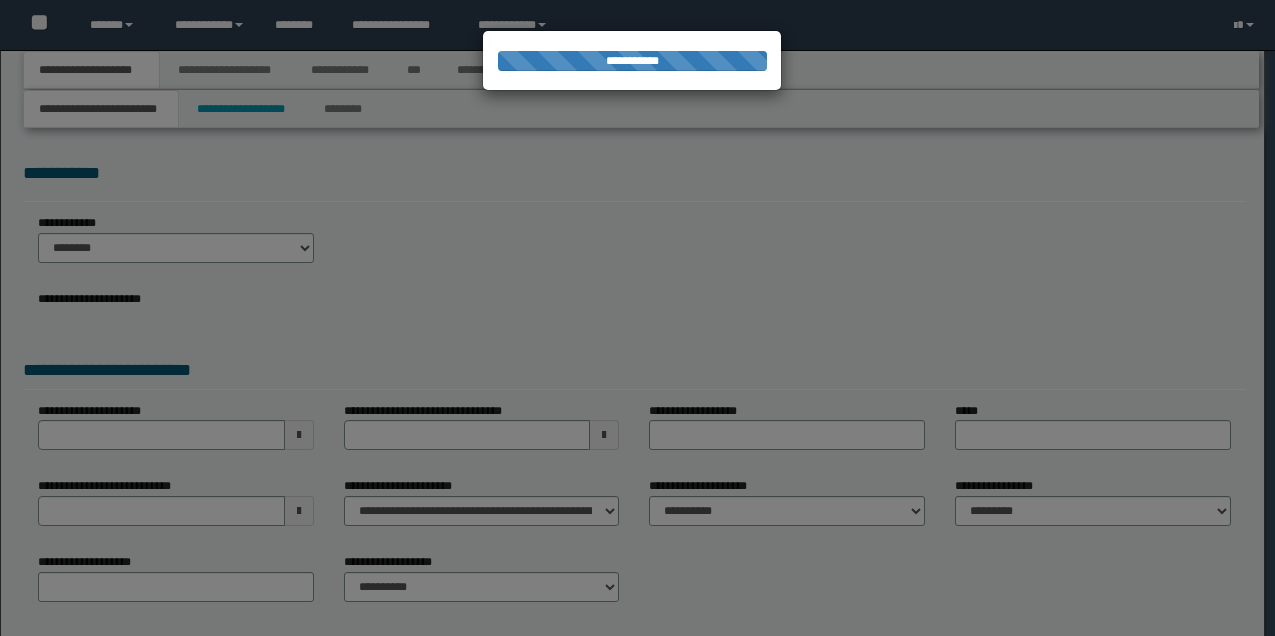 scroll, scrollTop: 0, scrollLeft: 0, axis: both 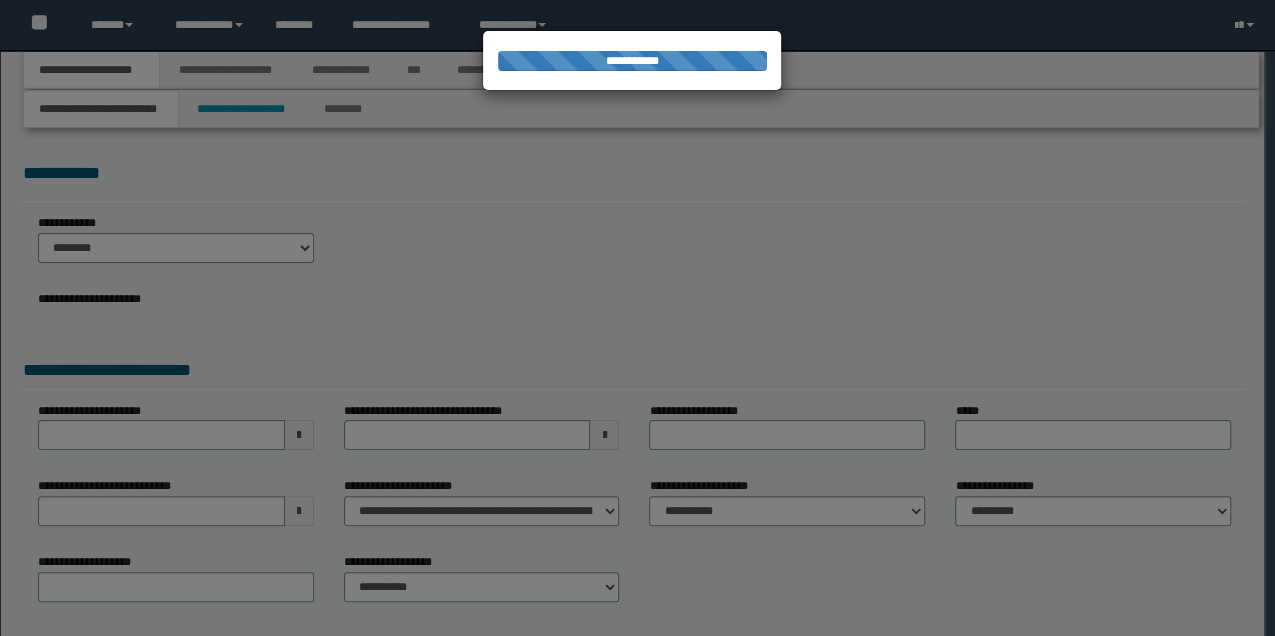select on "*" 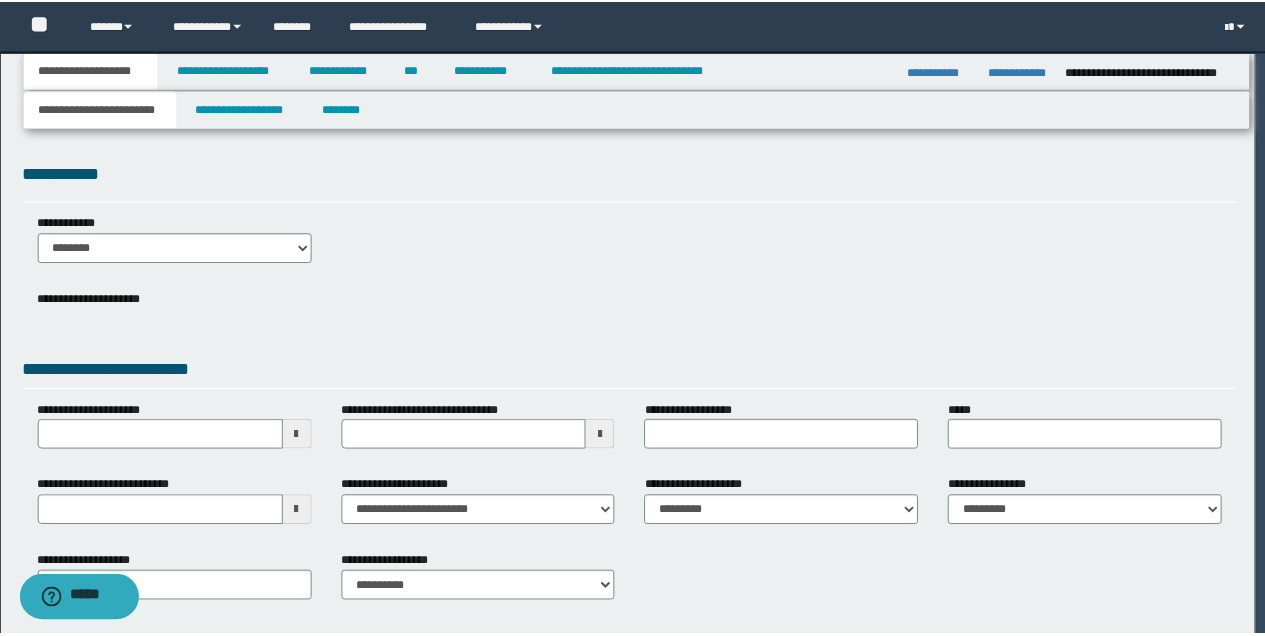 scroll, scrollTop: 0, scrollLeft: 0, axis: both 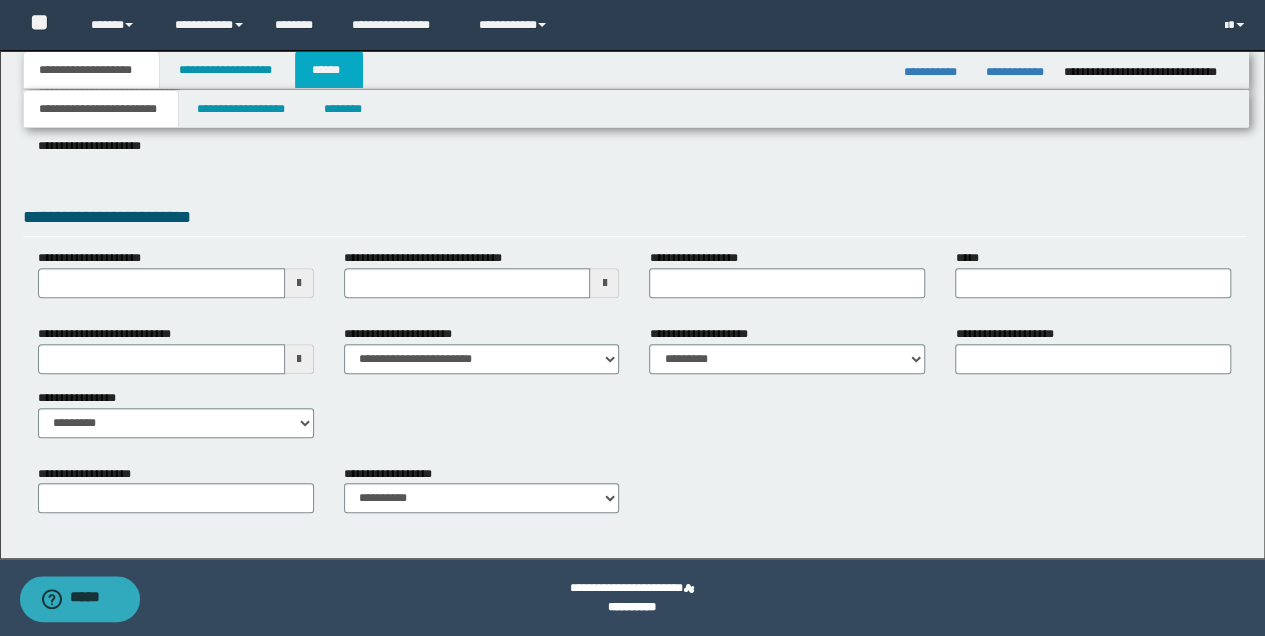 drag, startPoint x: 340, startPoint y: 62, endPoint x: 442, endPoint y: 125, distance: 119.88744 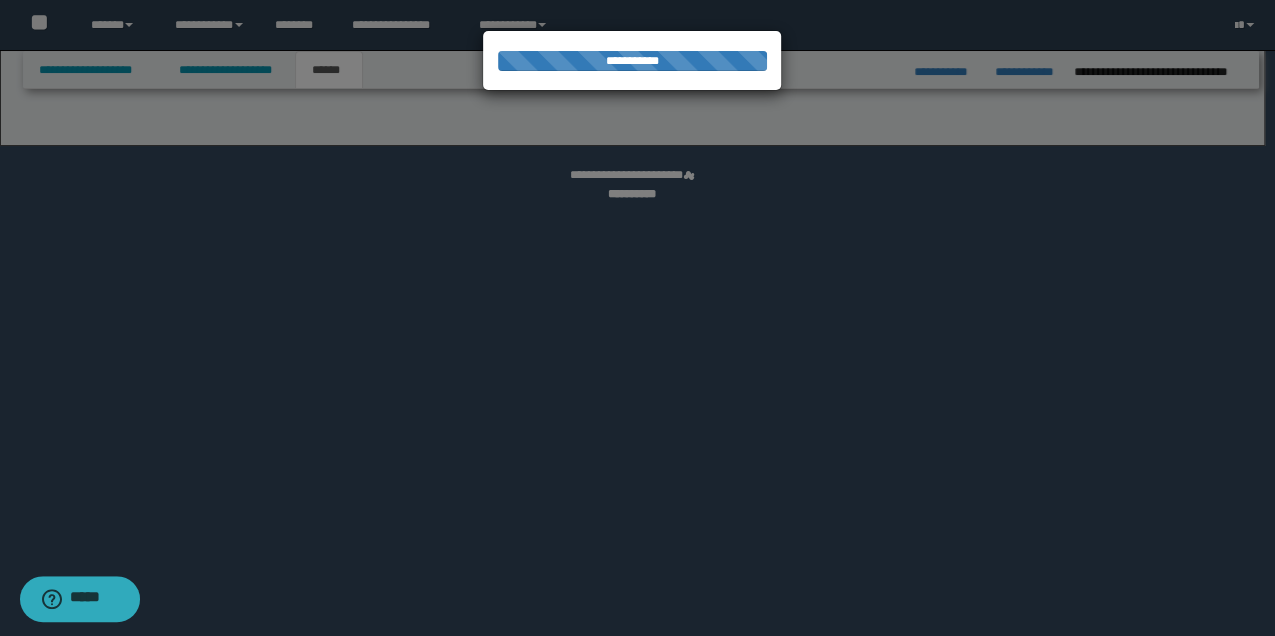 select on "*" 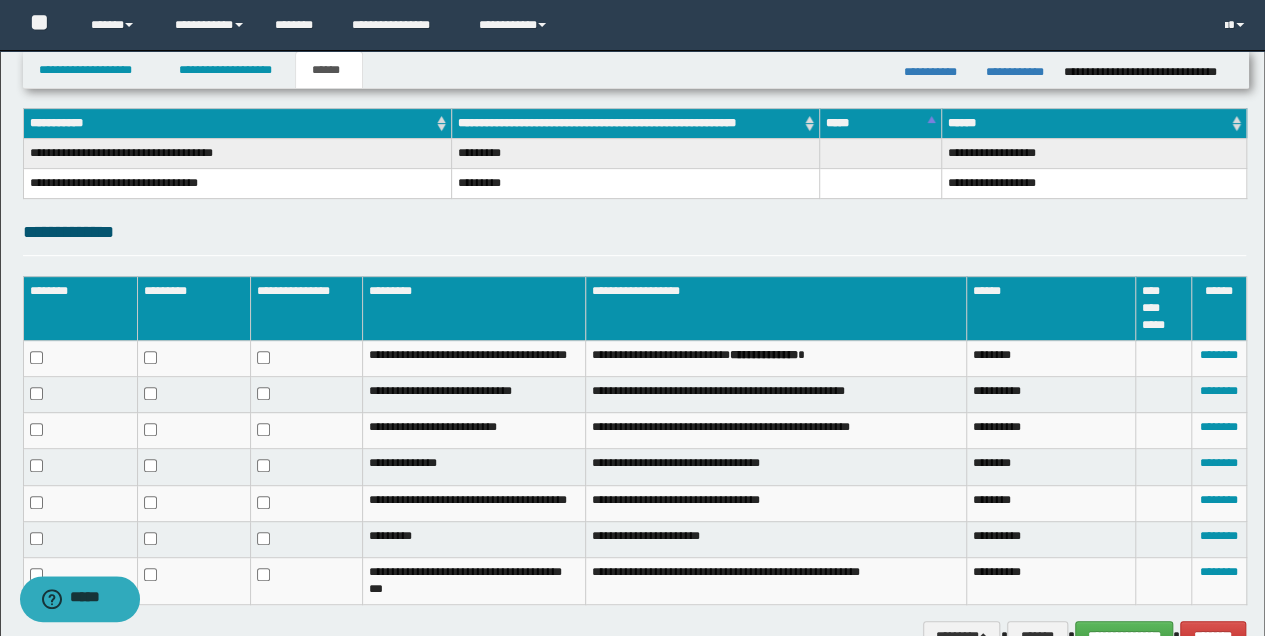 scroll, scrollTop: 412, scrollLeft: 0, axis: vertical 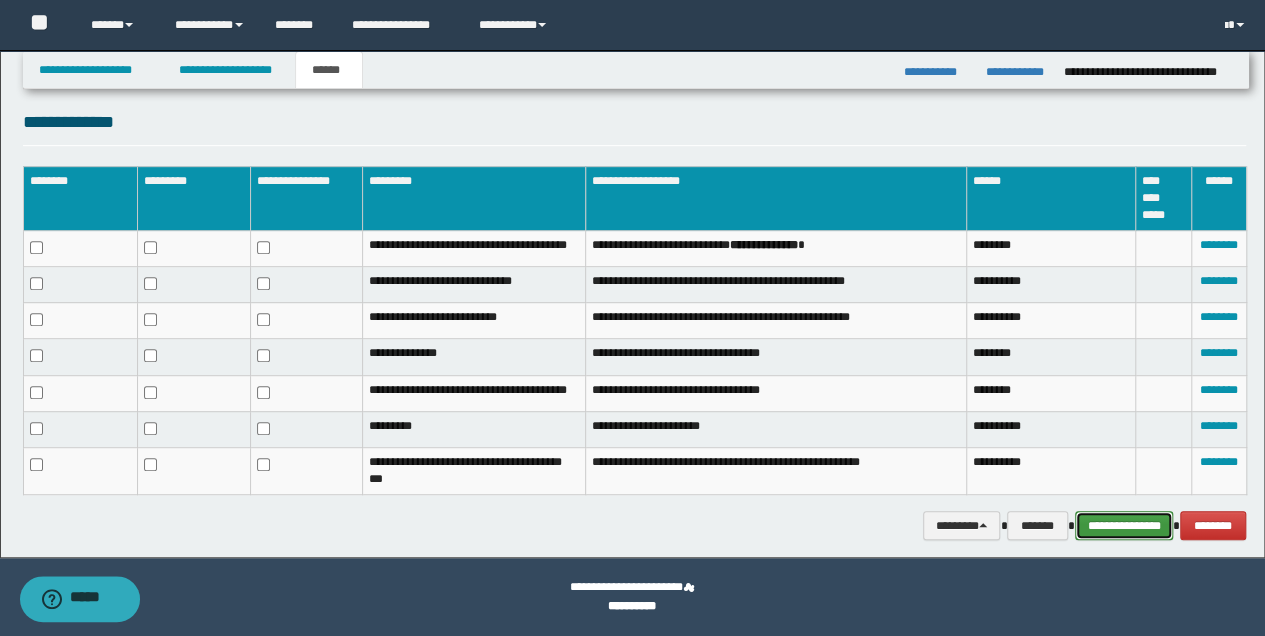 click on "**********" at bounding box center (1124, 525) 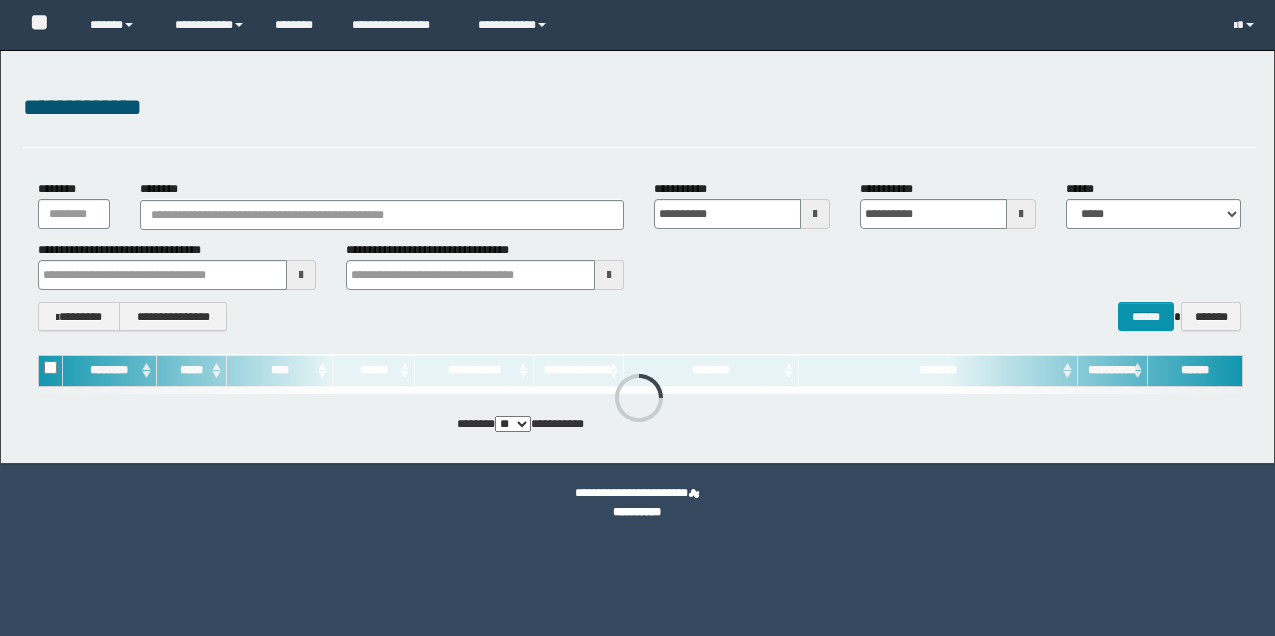 scroll, scrollTop: 0, scrollLeft: 0, axis: both 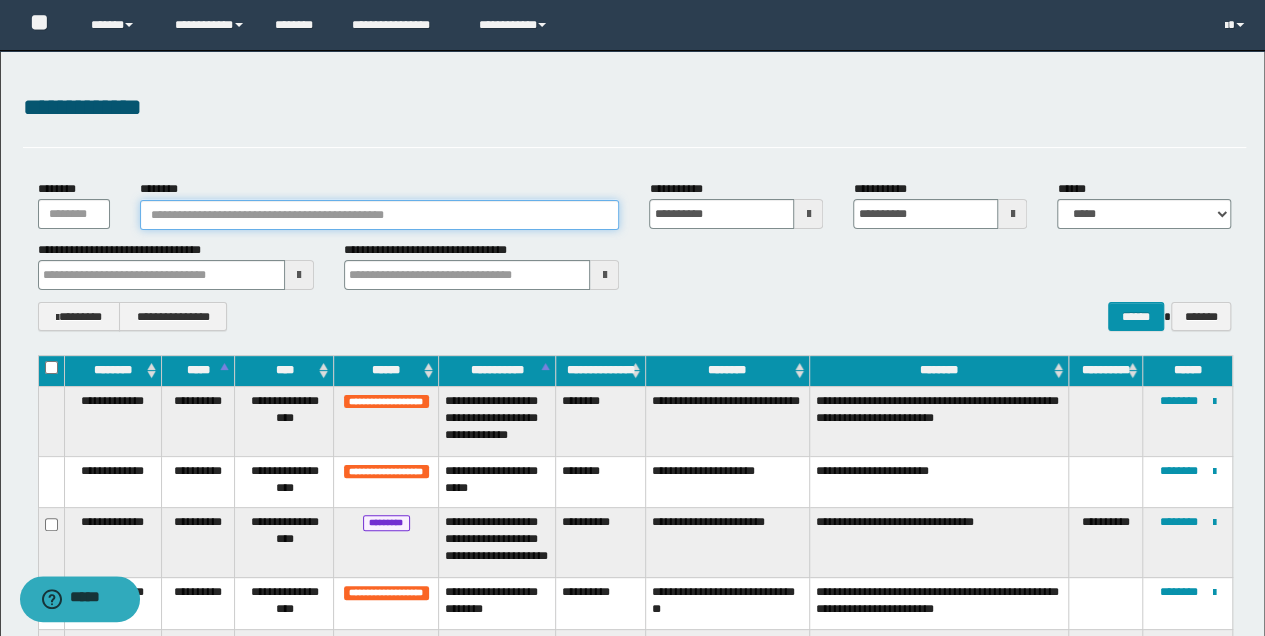 click on "********" at bounding box center [380, 215] 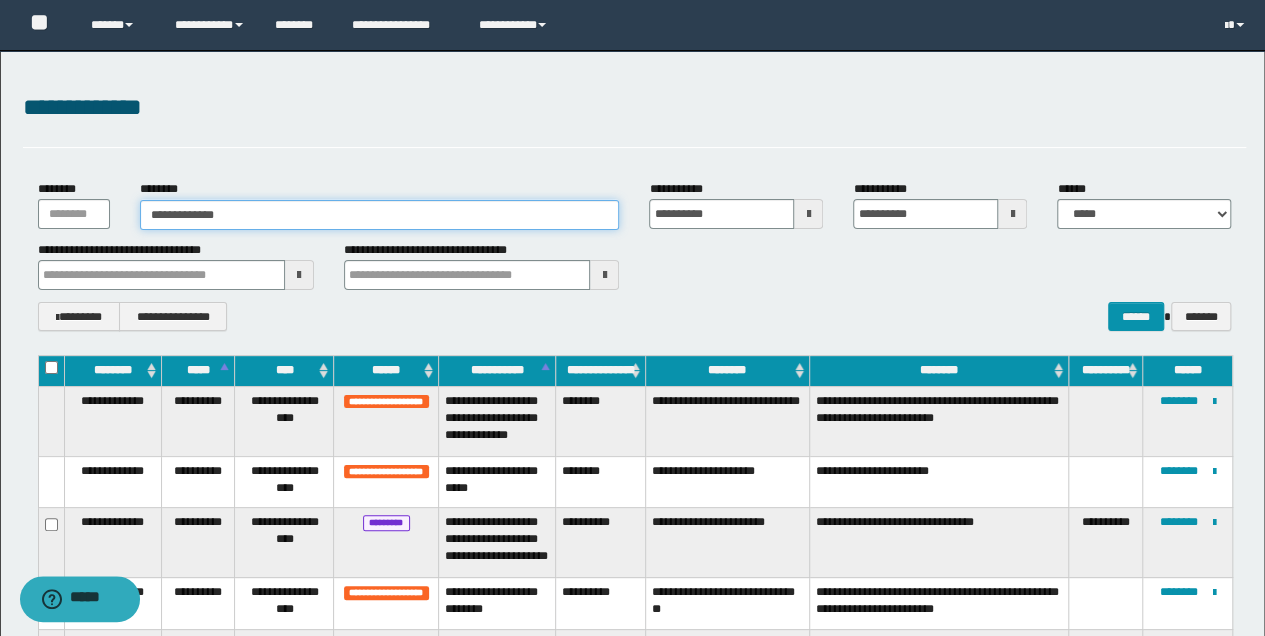 type on "**********" 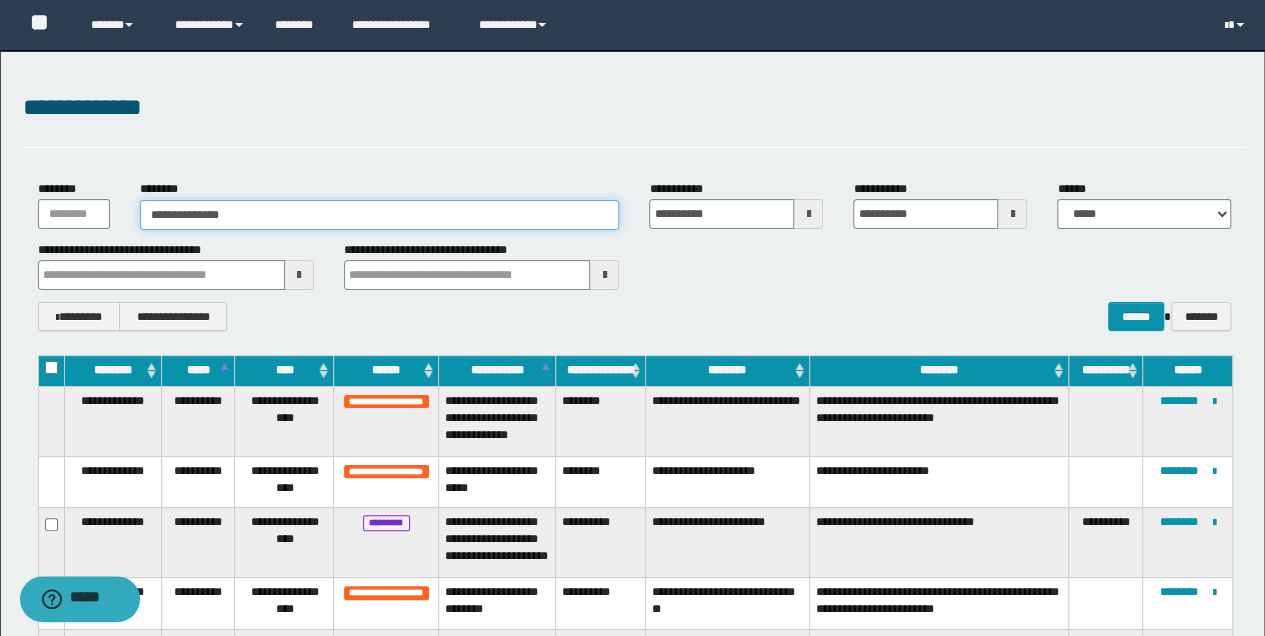 type on "**********" 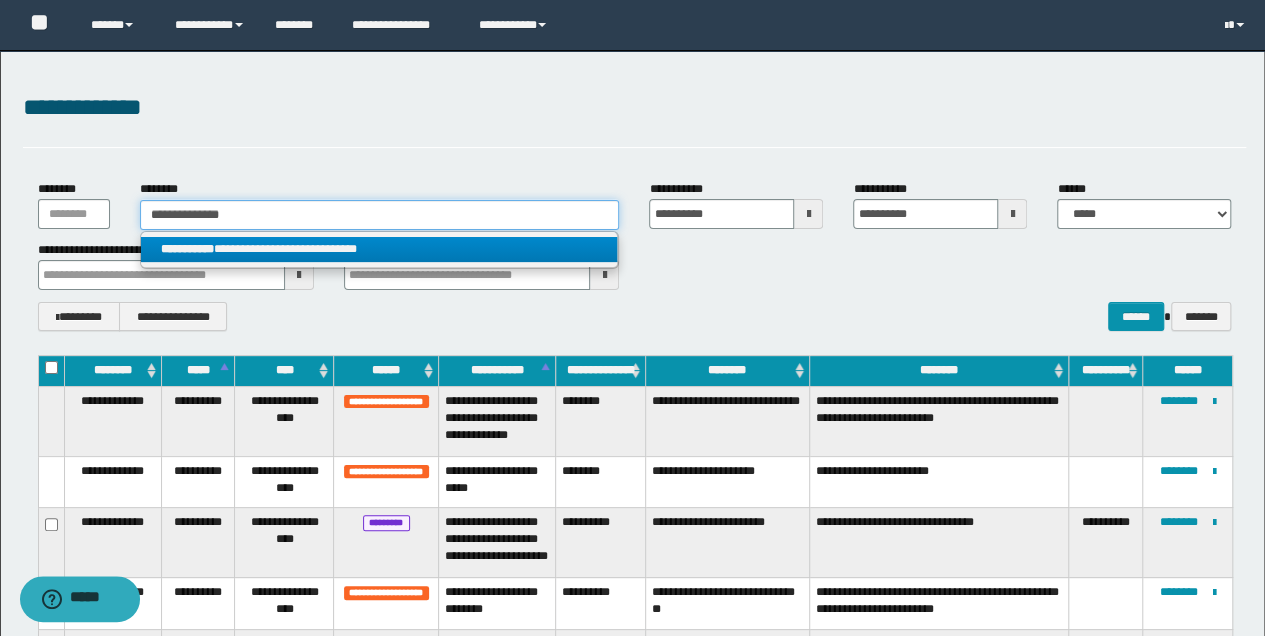 type on "**********" 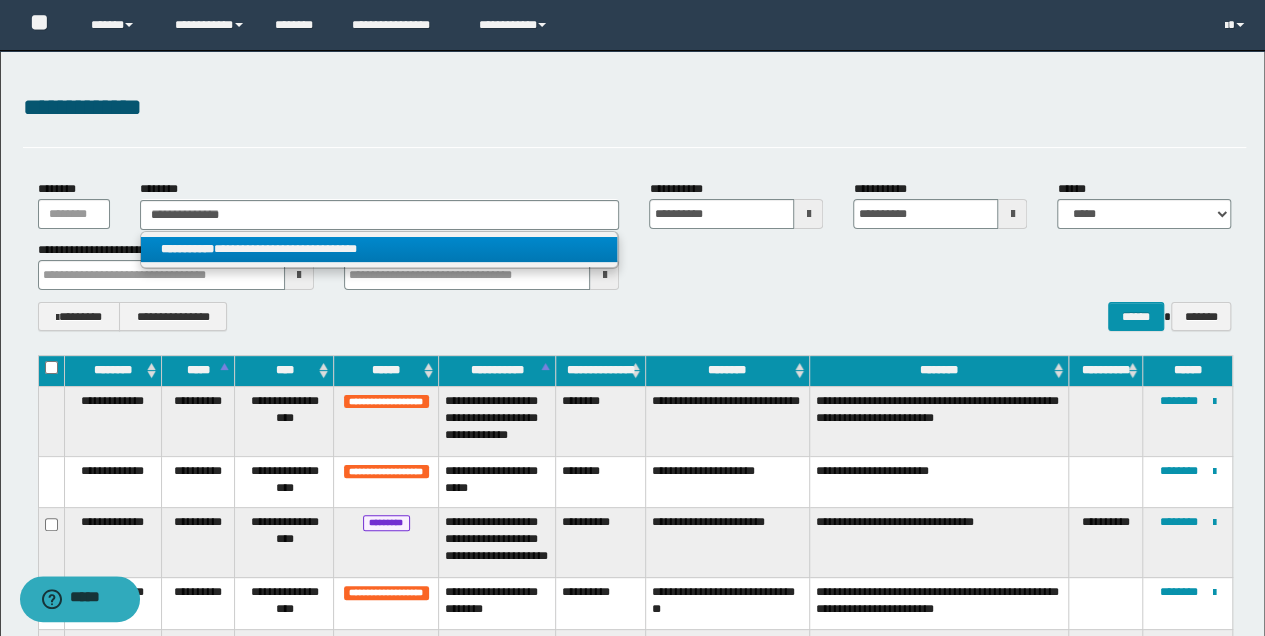 click on "**********" at bounding box center (379, 249) 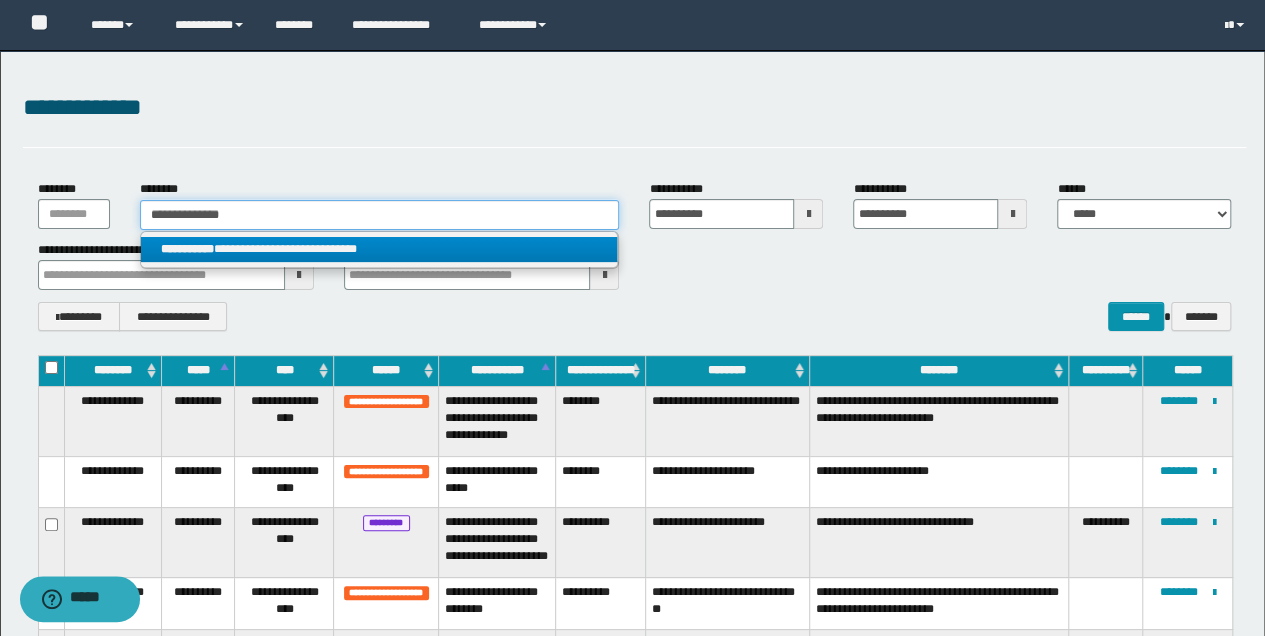 type 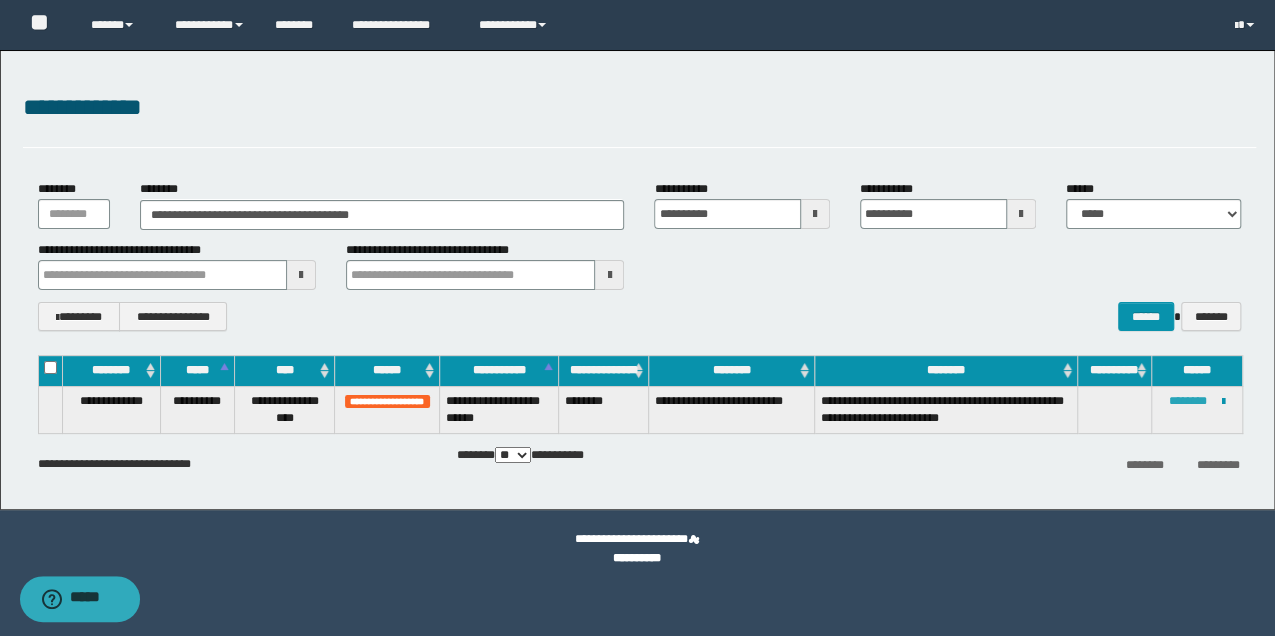 click on "********" at bounding box center [1188, 401] 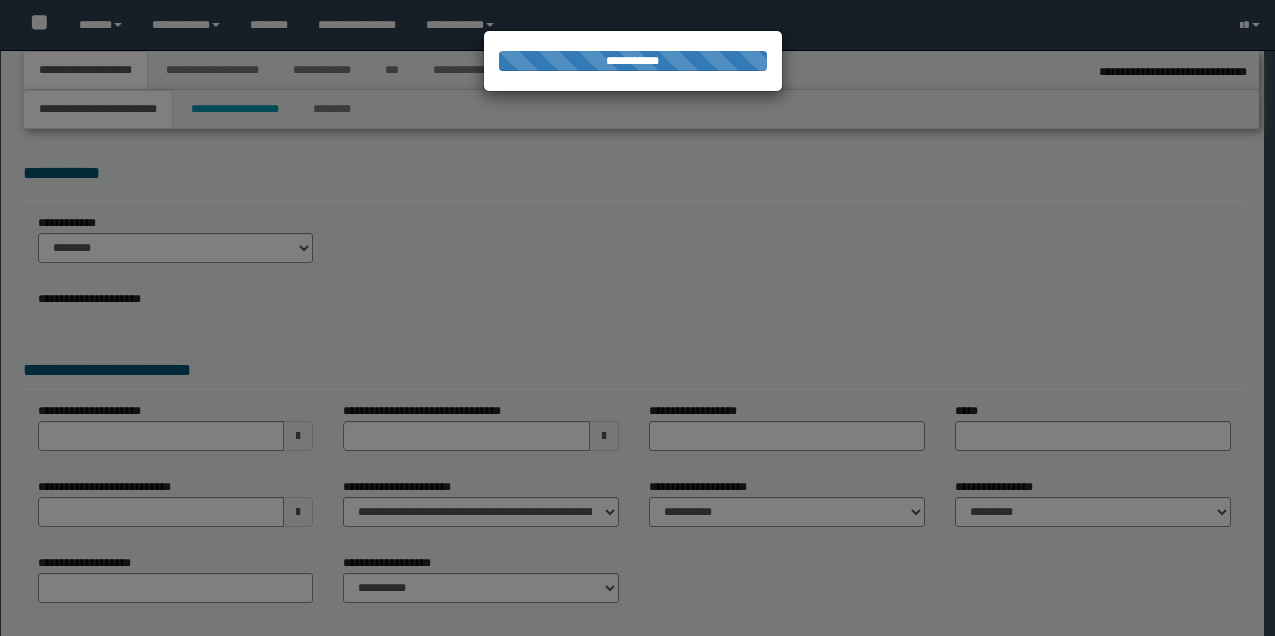 select on "*" 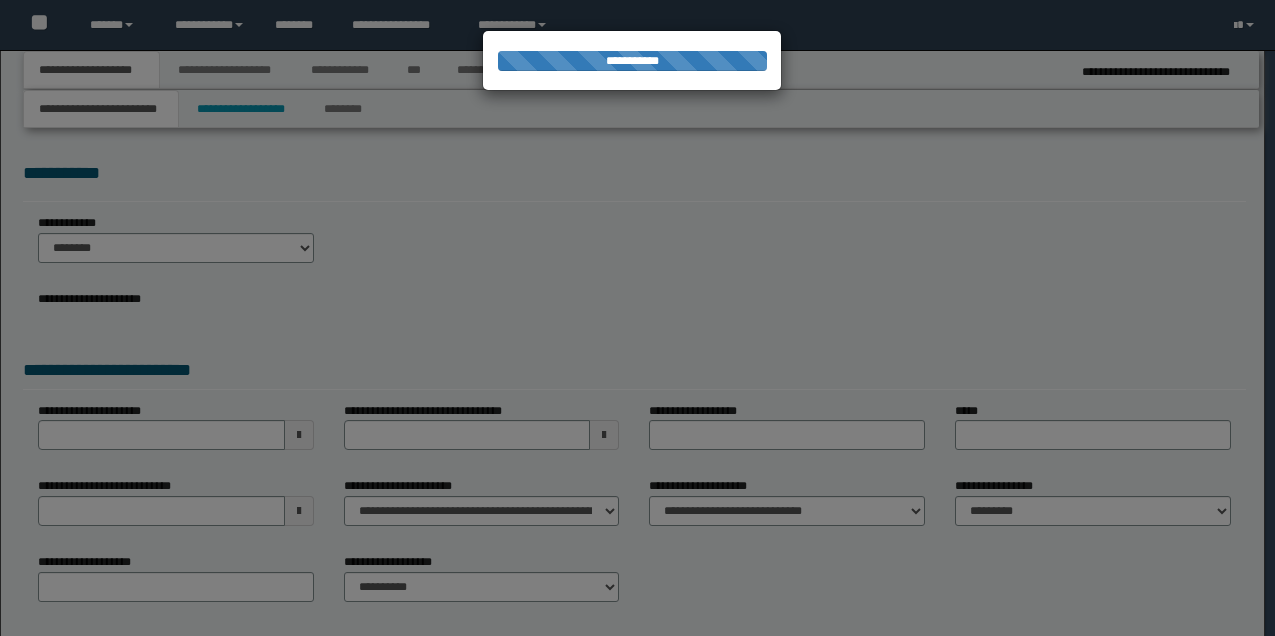 scroll, scrollTop: 0, scrollLeft: 0, axis: both 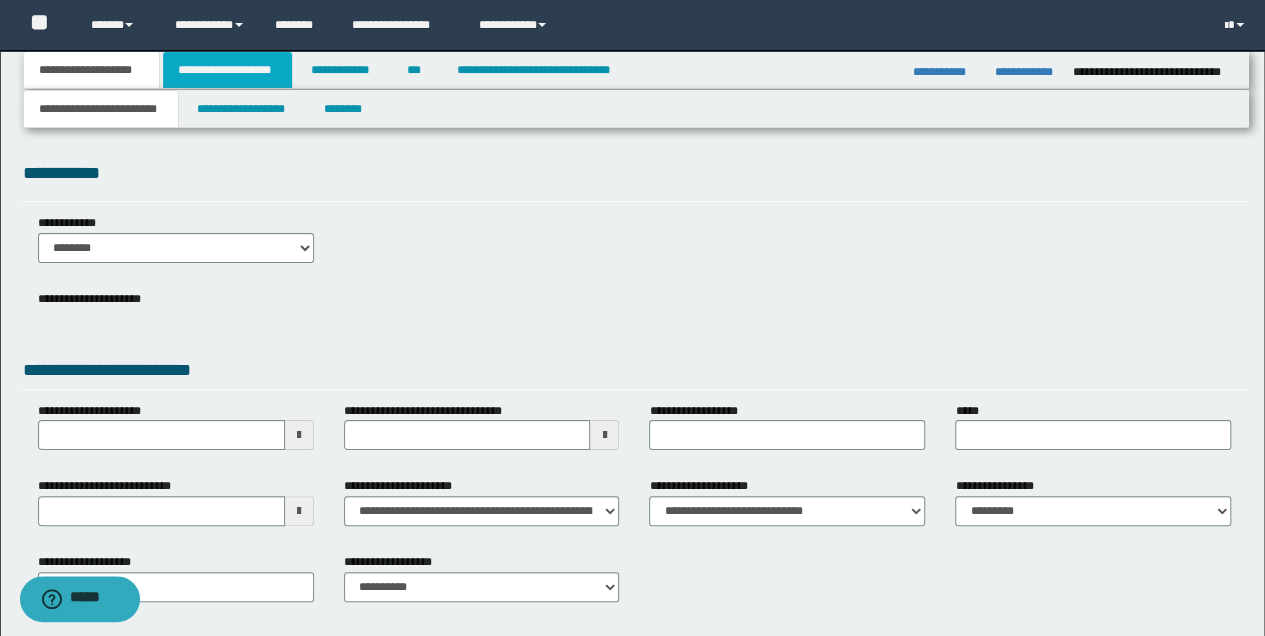 drag, startPoint x: 0, startPoint y: 0, endPoint x: 198, endPoint y: 66, distance: 208.71033 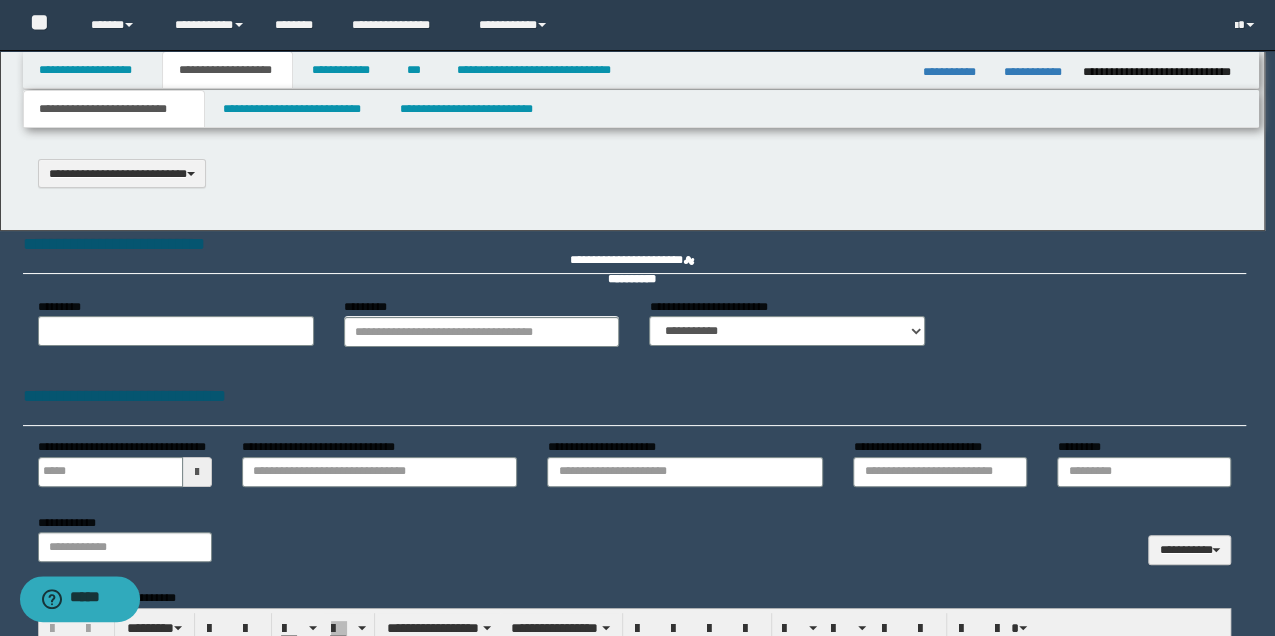 type 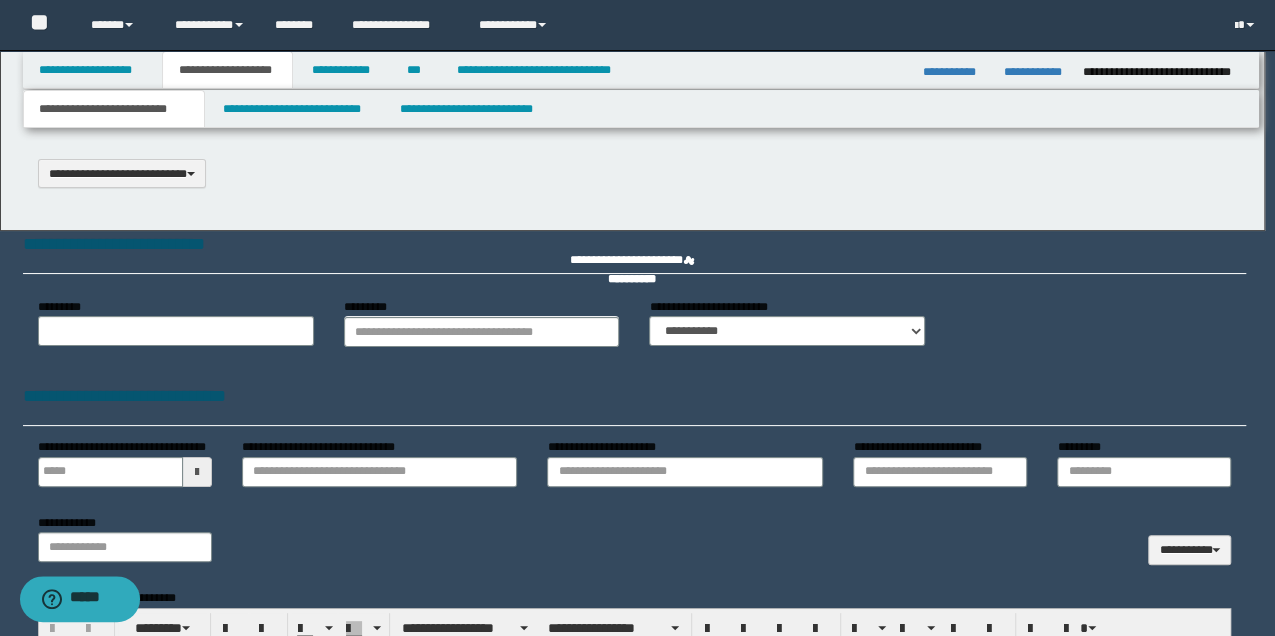 select on "*" 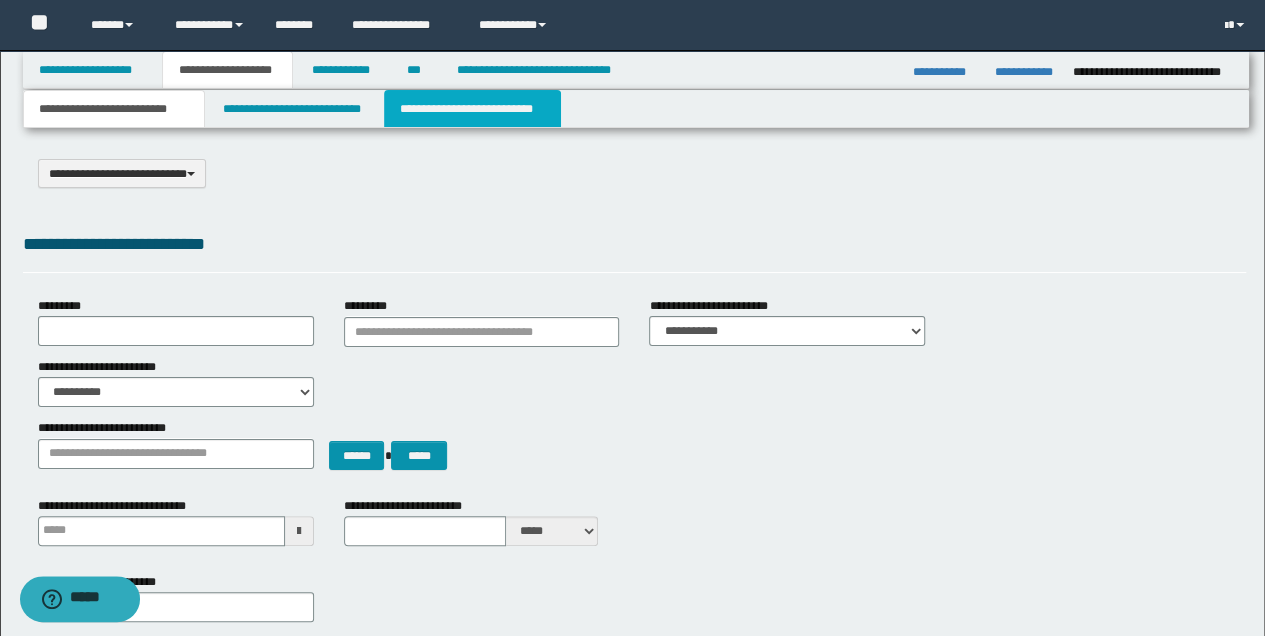 click on "**********" at bounding box center [472, 109] 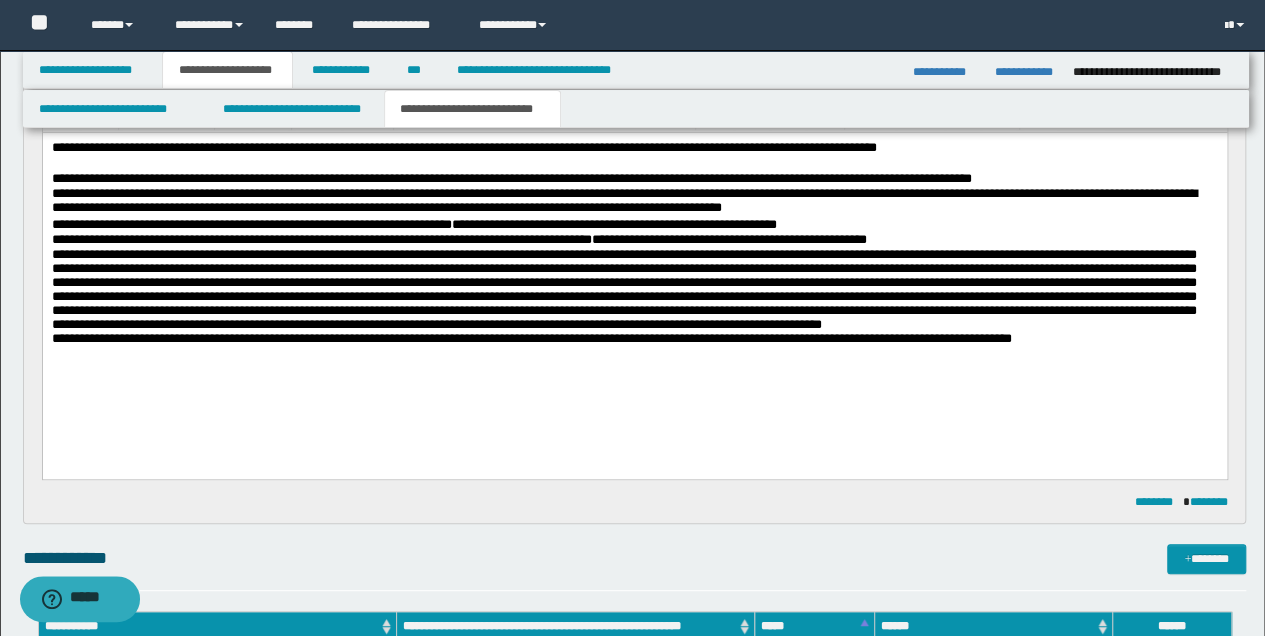 scroll, scrollTop: 133, scrollLeft: 0, axis: vertical 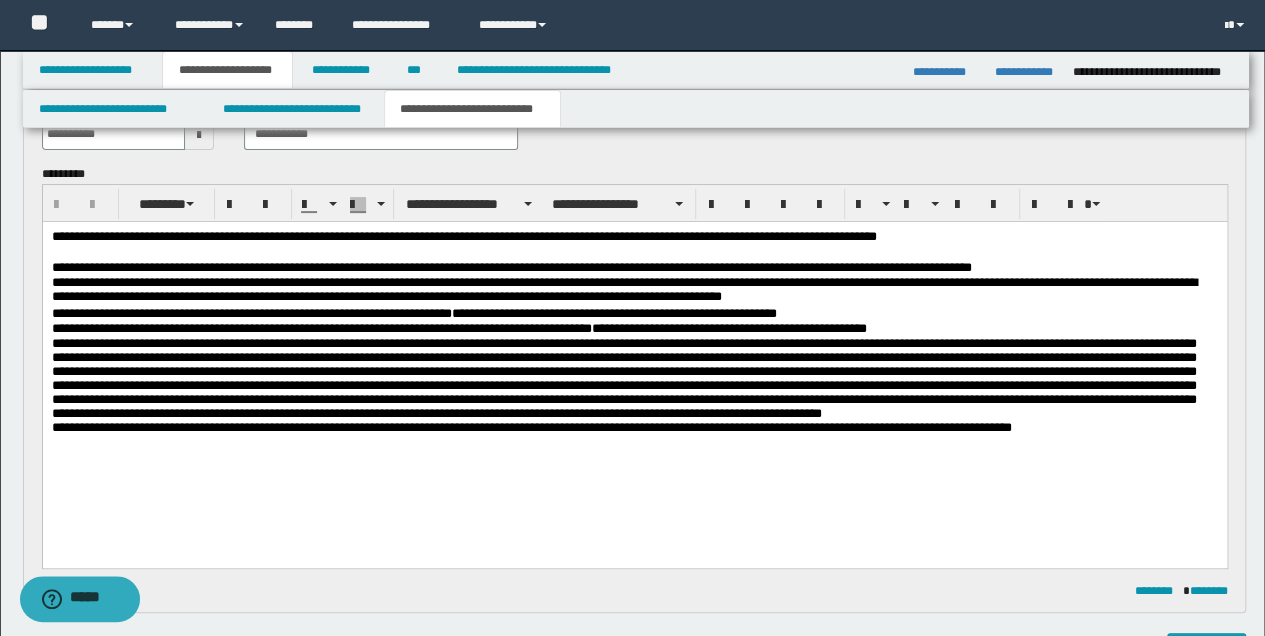 click on "**********" at bounding box center (634, 290) 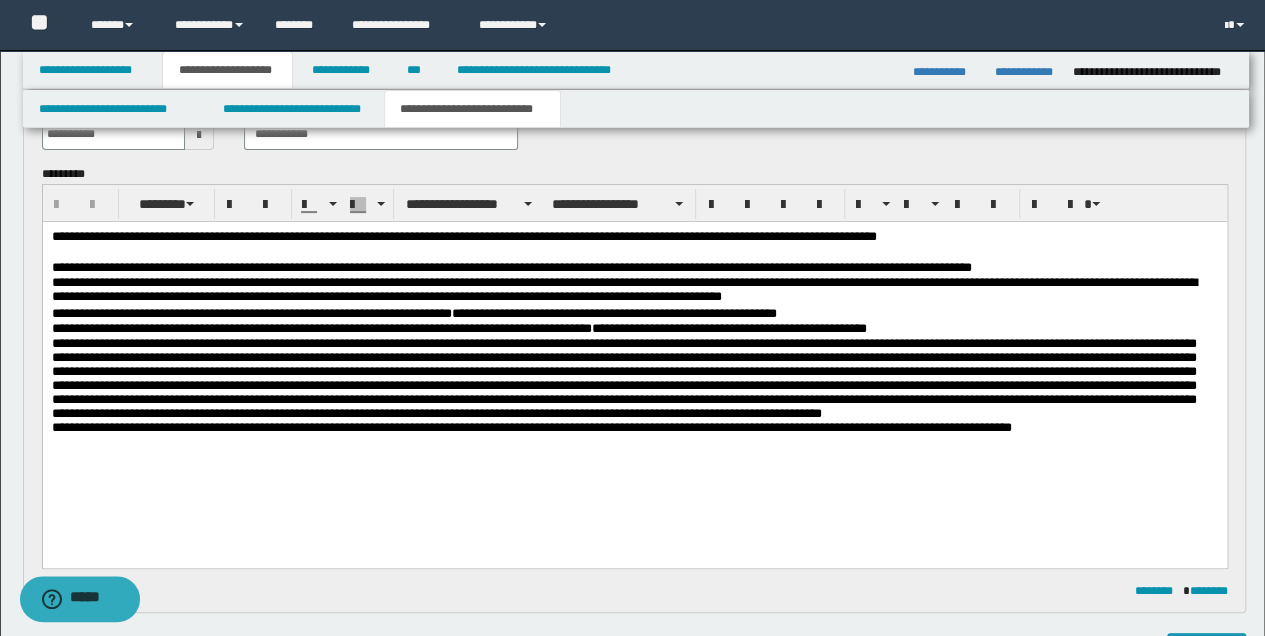 type 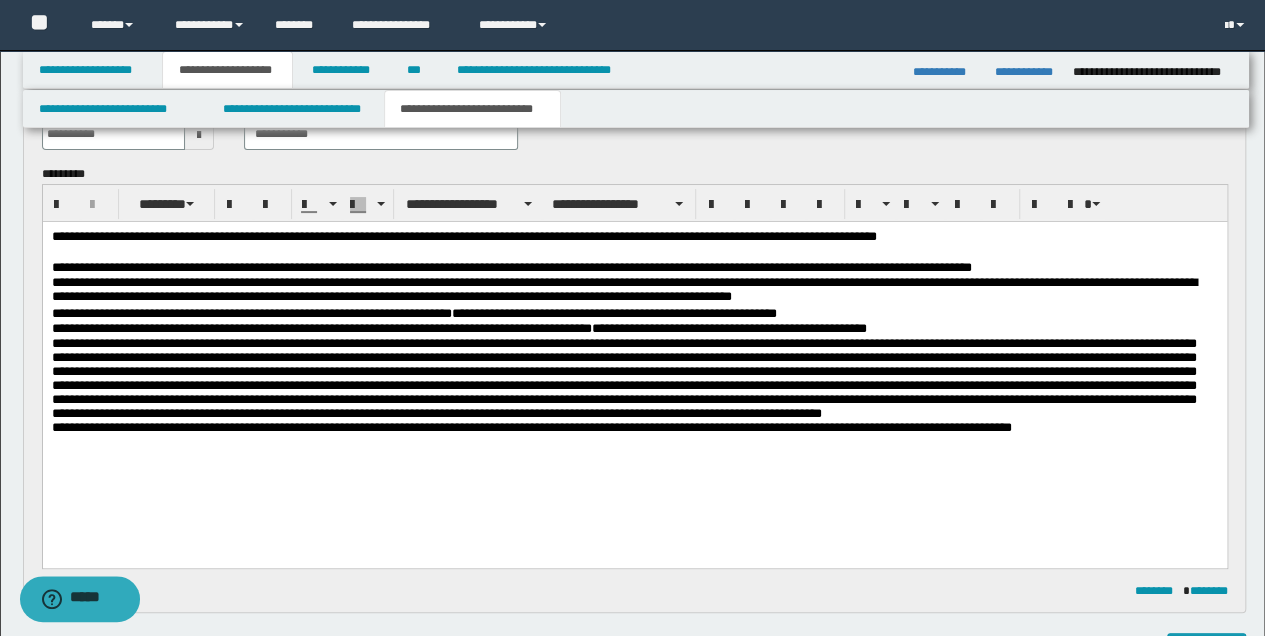 click on "**********" at bounding box center [634, 290] 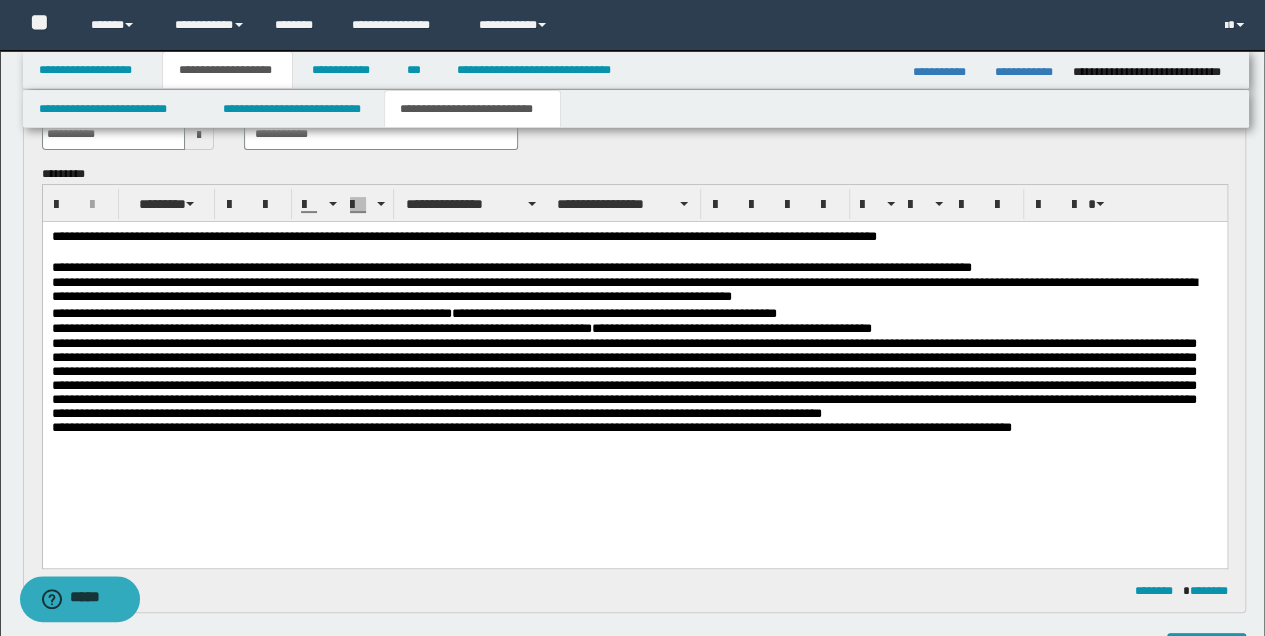 drag, startPoint x: 545, startPoint y: 362, endPoint x: 764, endPoint y: 448, distance: 235.28069 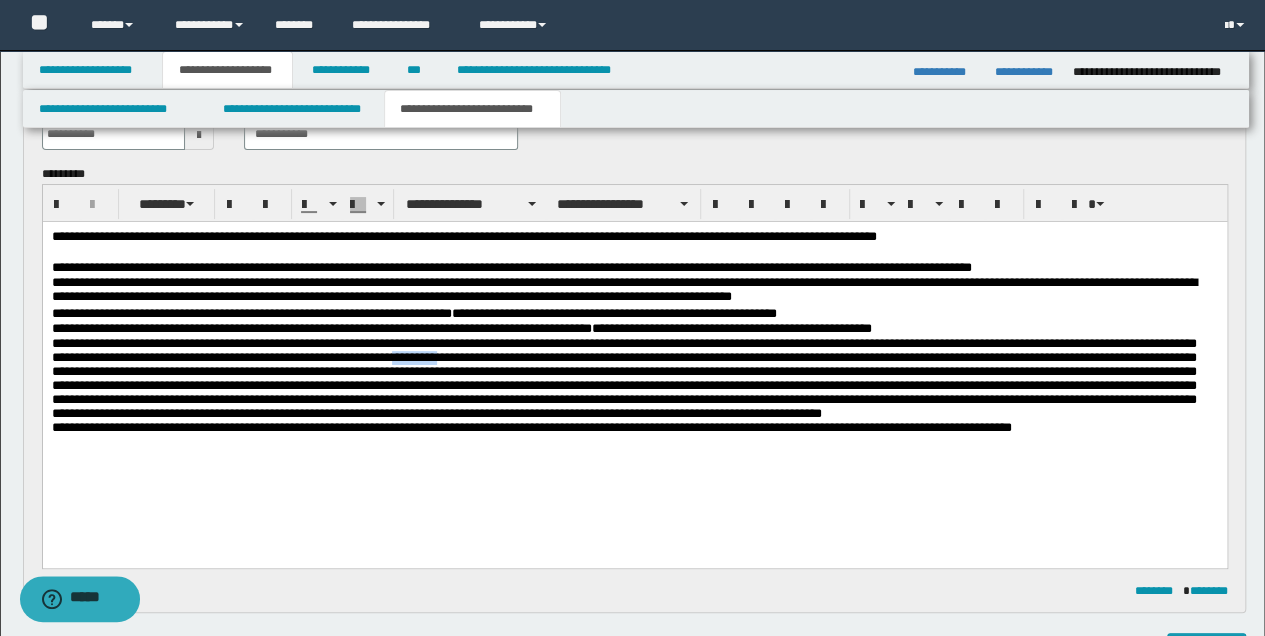 drag, startPoint x: 523, startPoint y: 356, endPoint x: 578, endPoint y: 355, distance: 55.00909 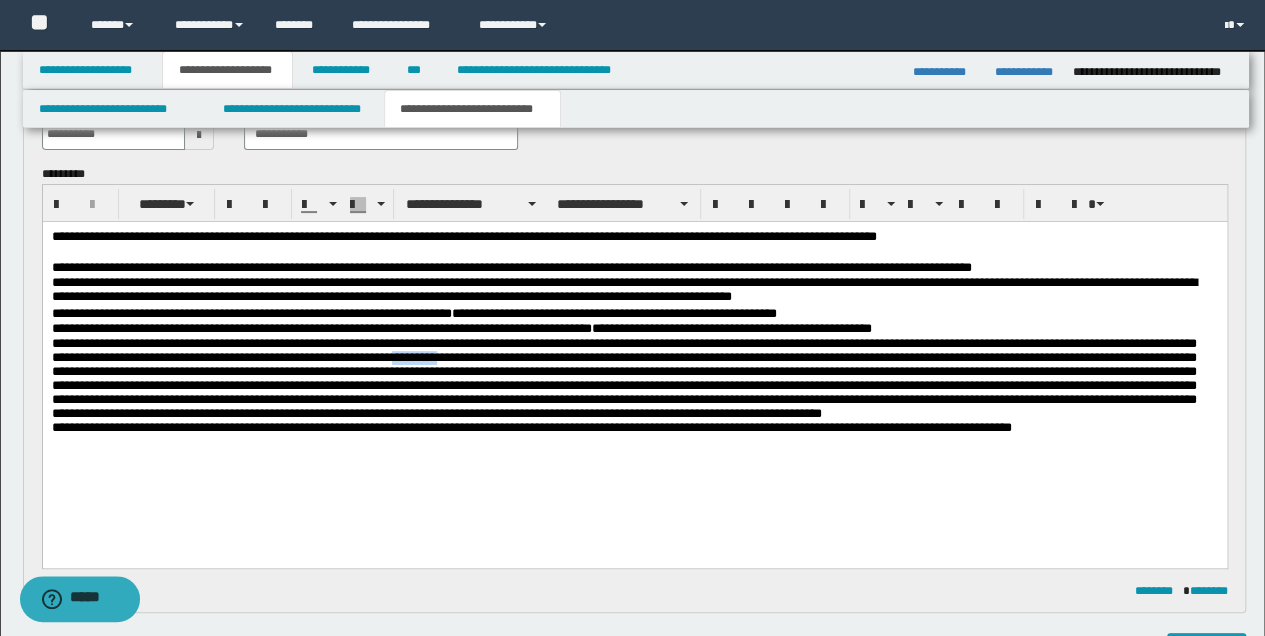 click at bounding box center [623, 377] 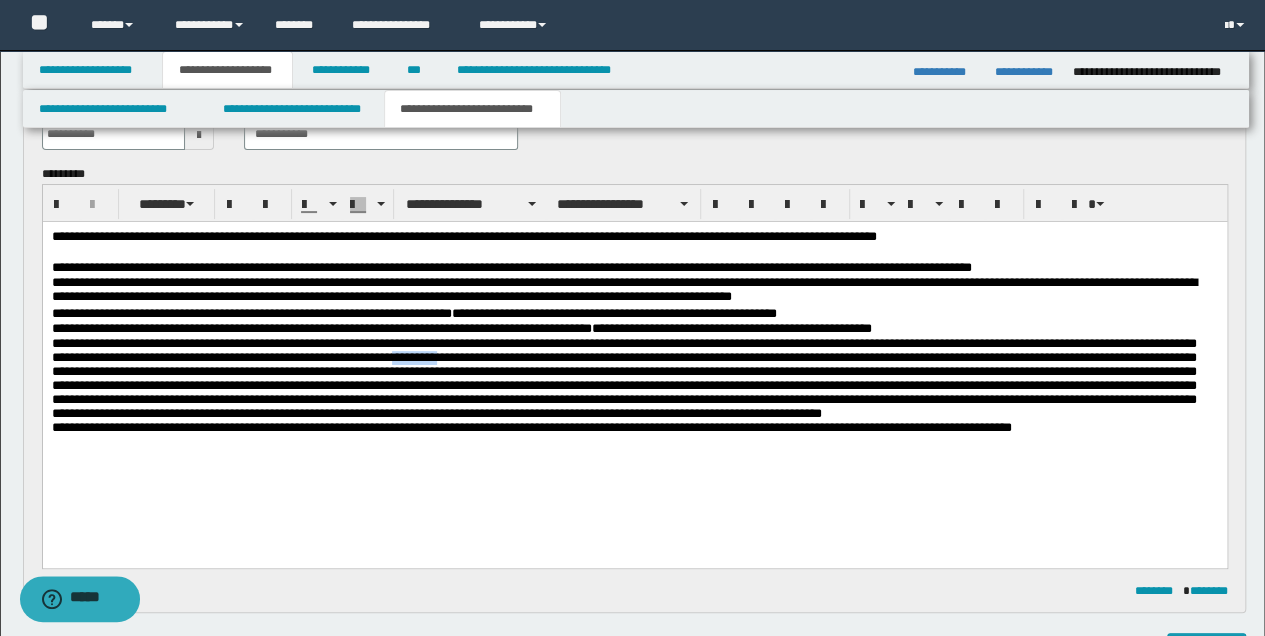 copy on "*********" 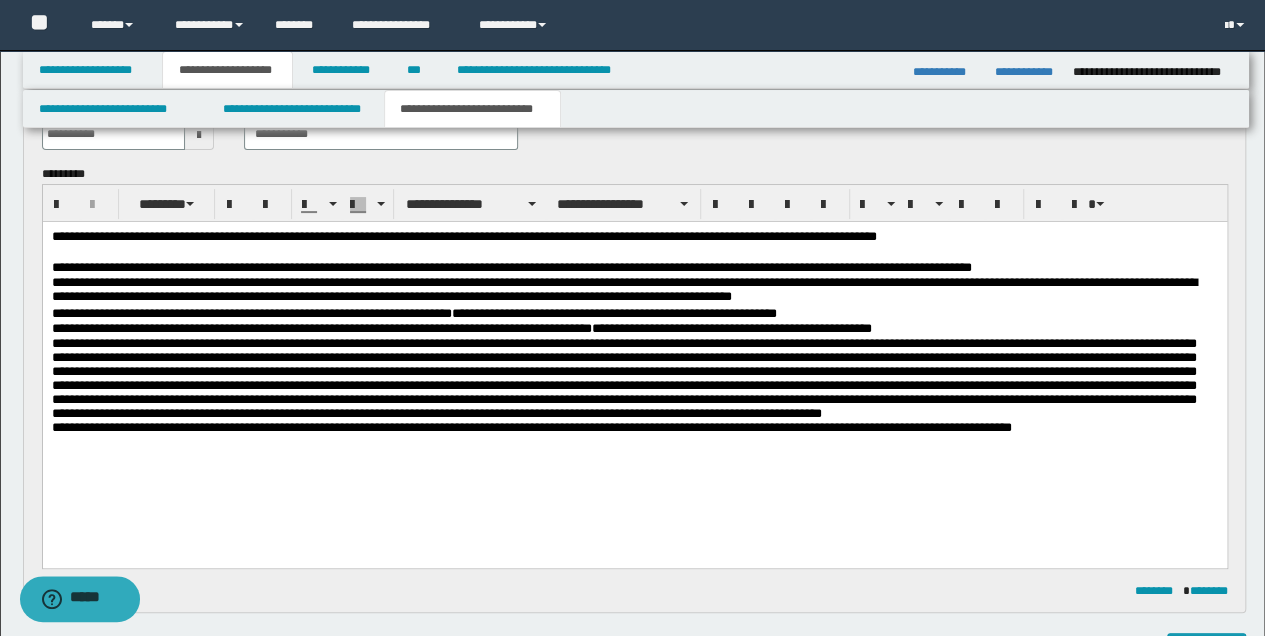 click on "**********" at bounding box center (634, 356) 